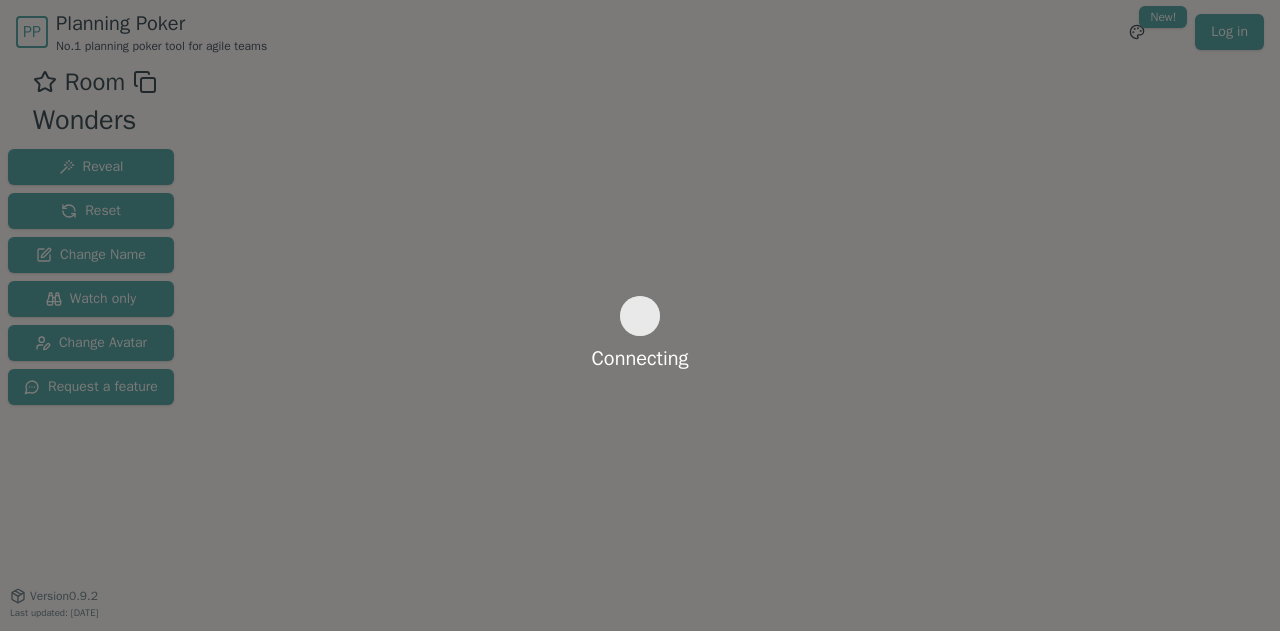 scroll, scrollTop: 0, scrollLeft: 0, axis: both 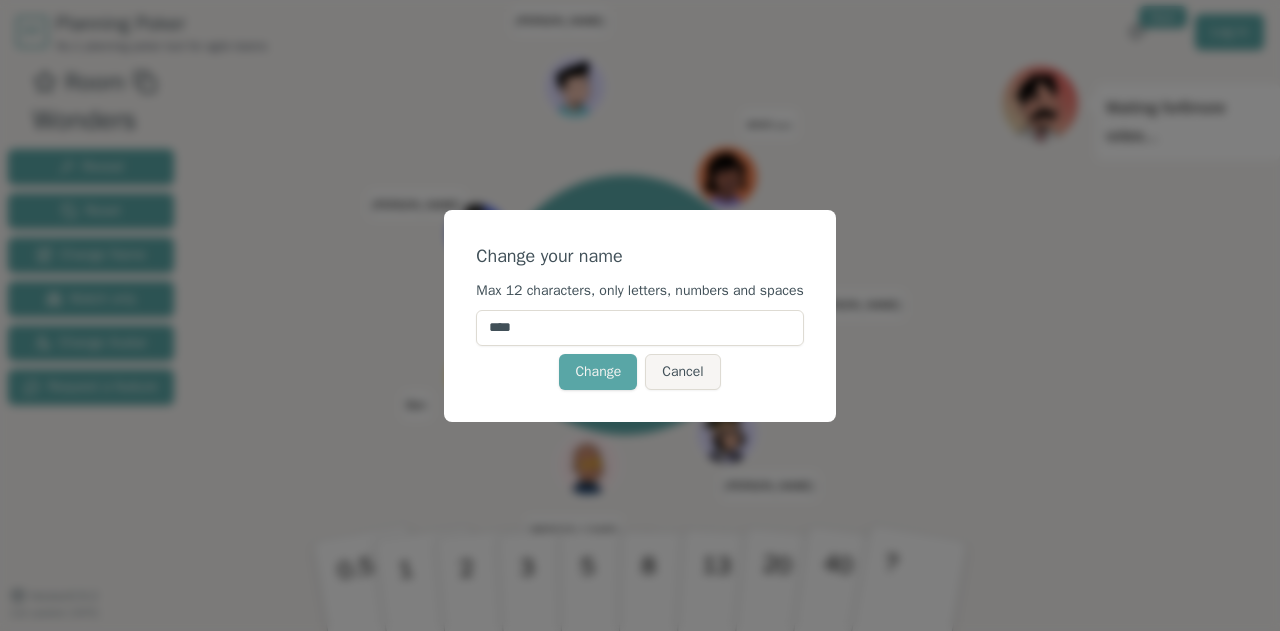 drag, startPoint x: 572, startPoint y: 337, endPoint x: 288, endPoint y: 318, distance: 284.63486 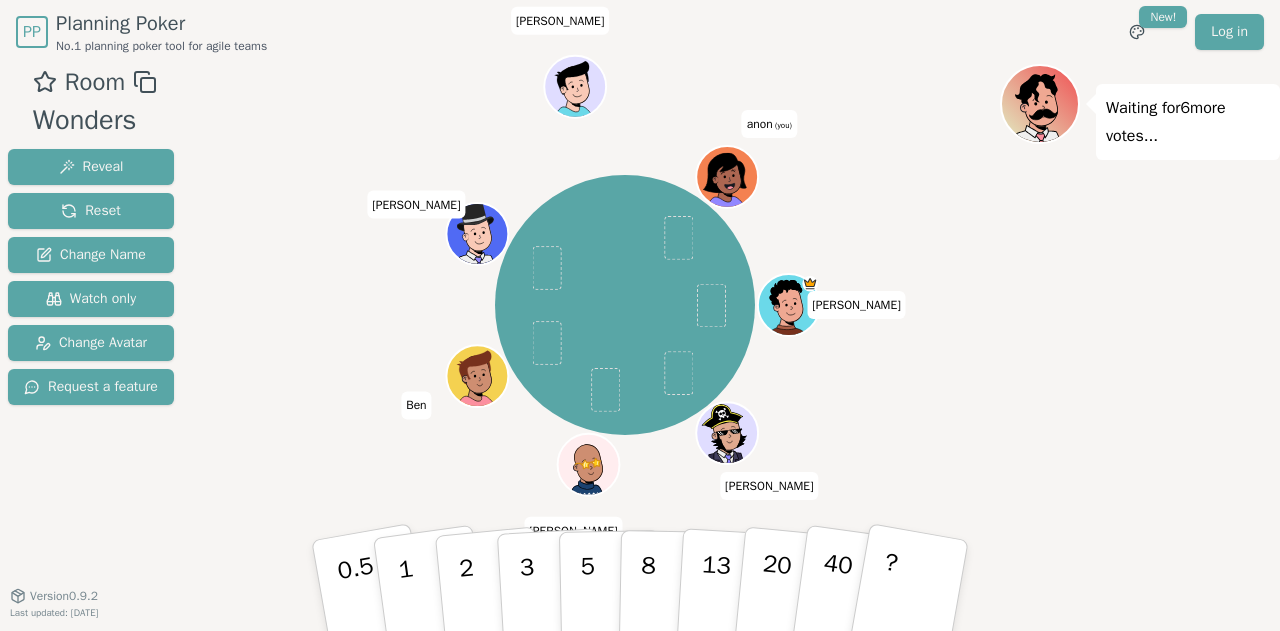 click on "anon   (you)" at bounding box center (769, 124) 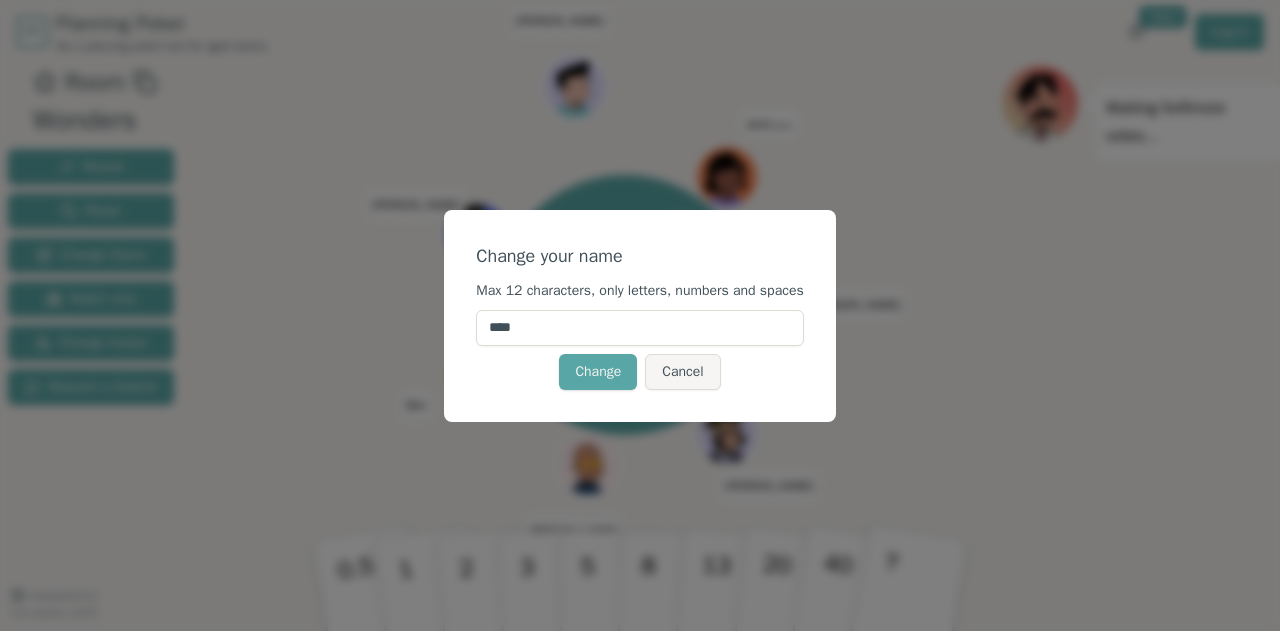 click on "****" at bounding box center (639, 328) 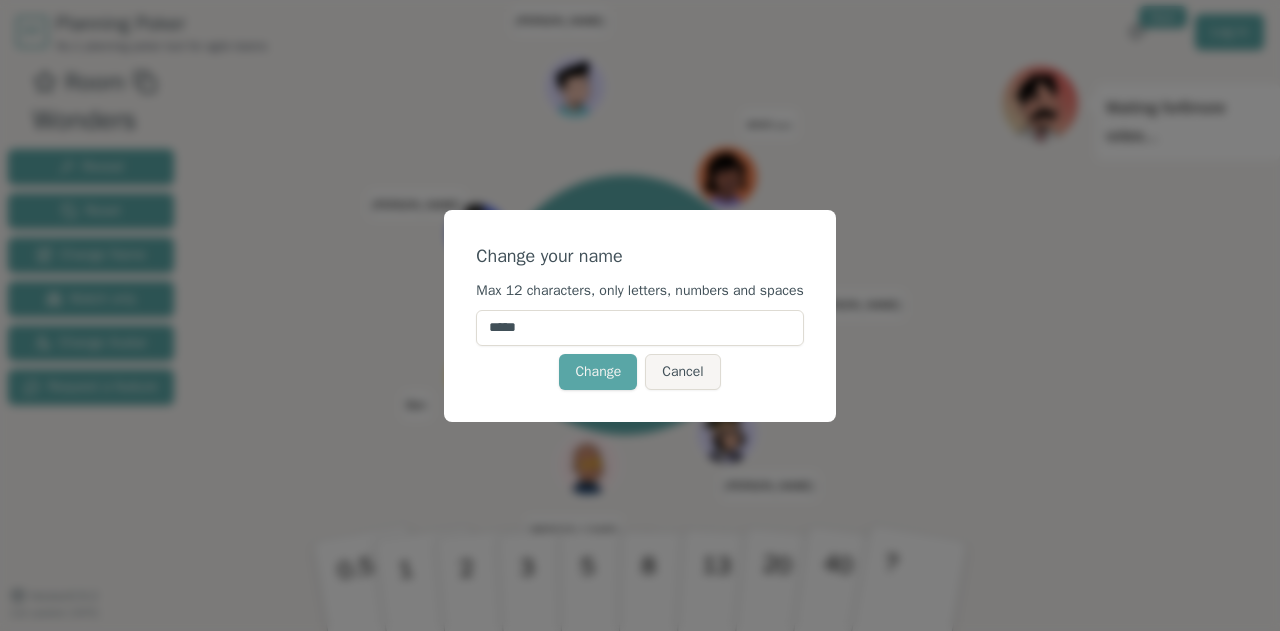 type on "******" 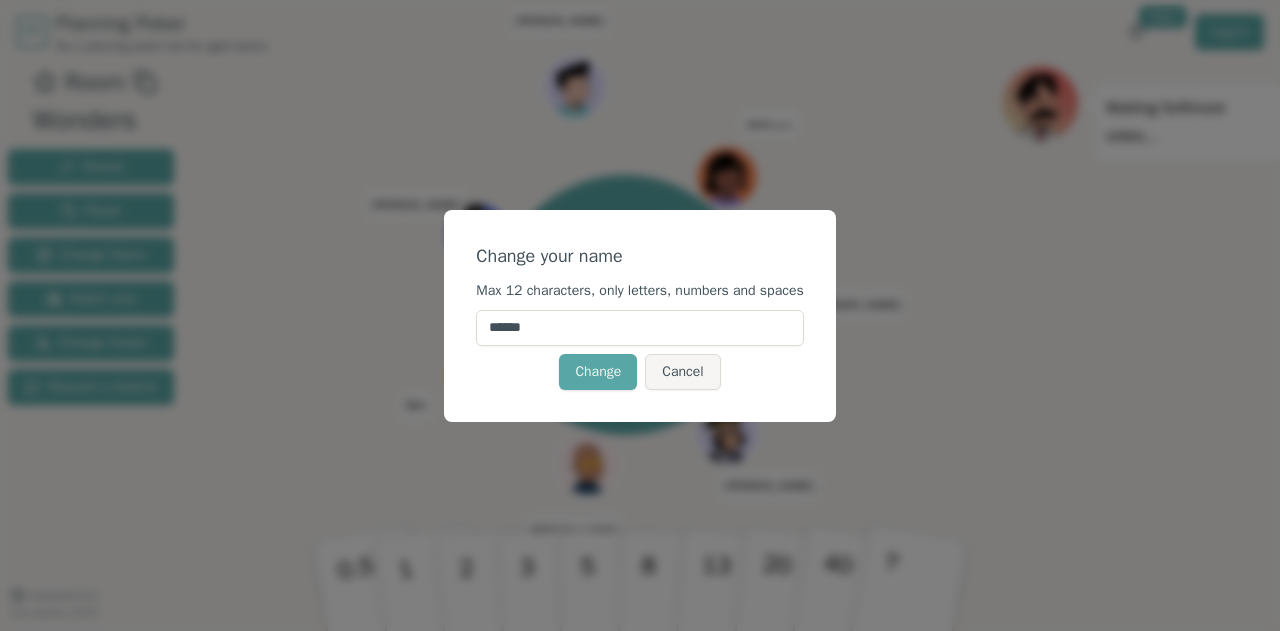 click on "Change" at bounding box center [598, 372] 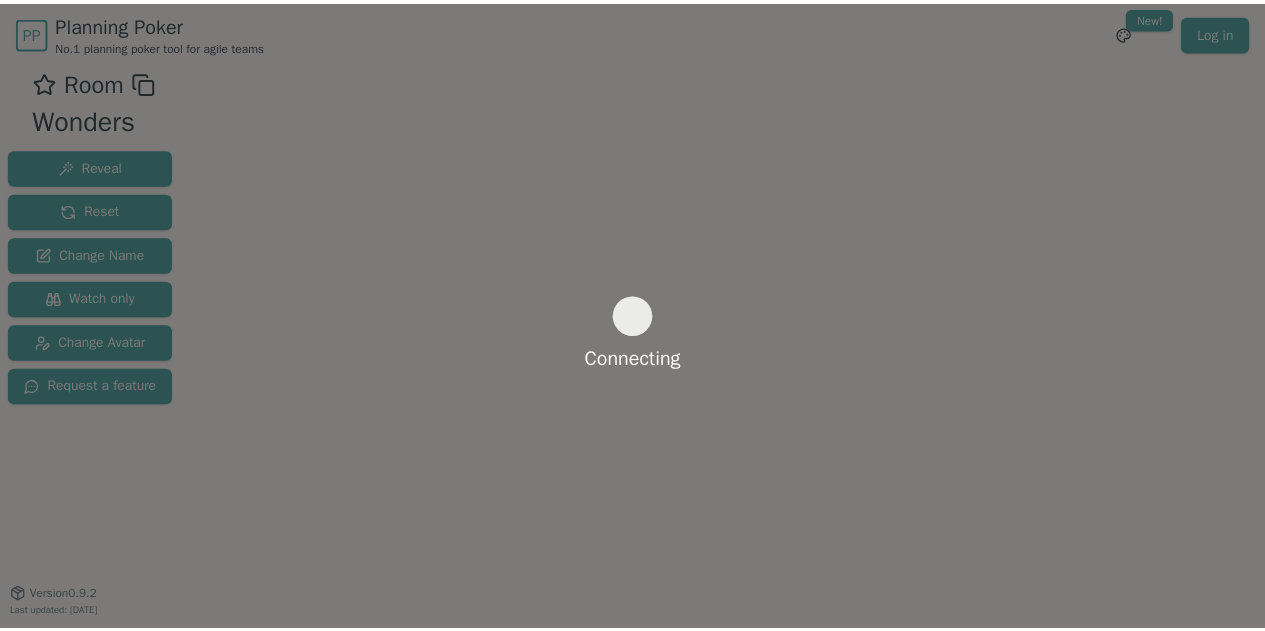 scroll, scrollTop: 0, scrollLeft: 0, axis: both 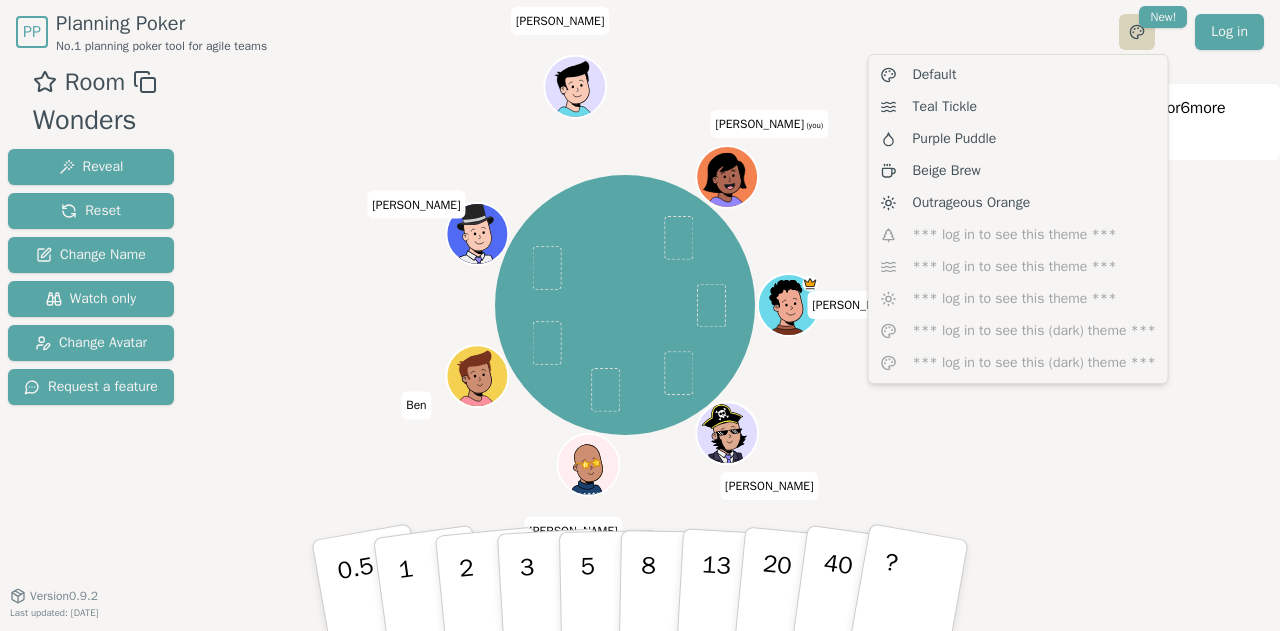click on "PP Planning Poker No.1 planning poker tool for agile teams Toggle theme New! Log in Menu Room Wonders Reveal Reset Change Name Watch only Change Avatar Request a feature Henry Jay Albert Ben Mike Julin Patel Andrew   (you)   Waiting for  6  more votes... 0.5 1 2 3 5 8 13 20 40 ? Version  0.9.2 Last updated:   April 25, 2025 Default Teal Tickle Purple Puddle Beige Brew Outrageous Orange *** log in to see this theme *** *** log in to see this theme *** *** log in to see this theme *** *** log in to see this (dark) theme *** *** log in to see this (dark) theme ***" at bounding box center [640, 315] 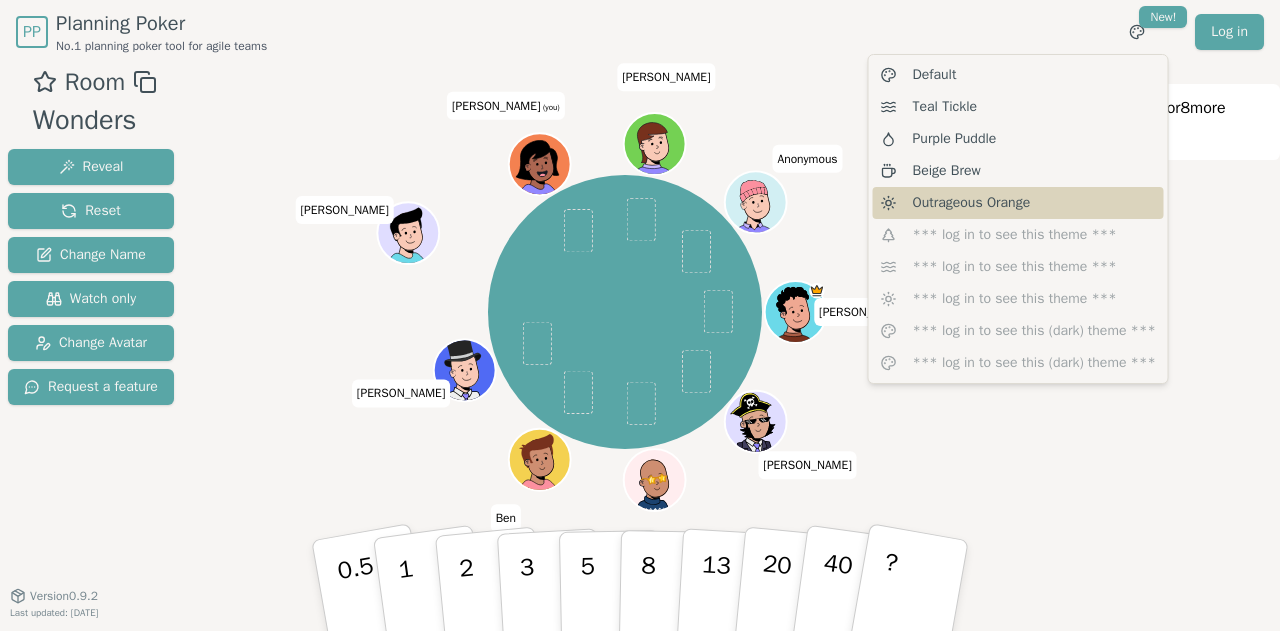 click on "Outrageous Orange" at bounding box center [972, 203] 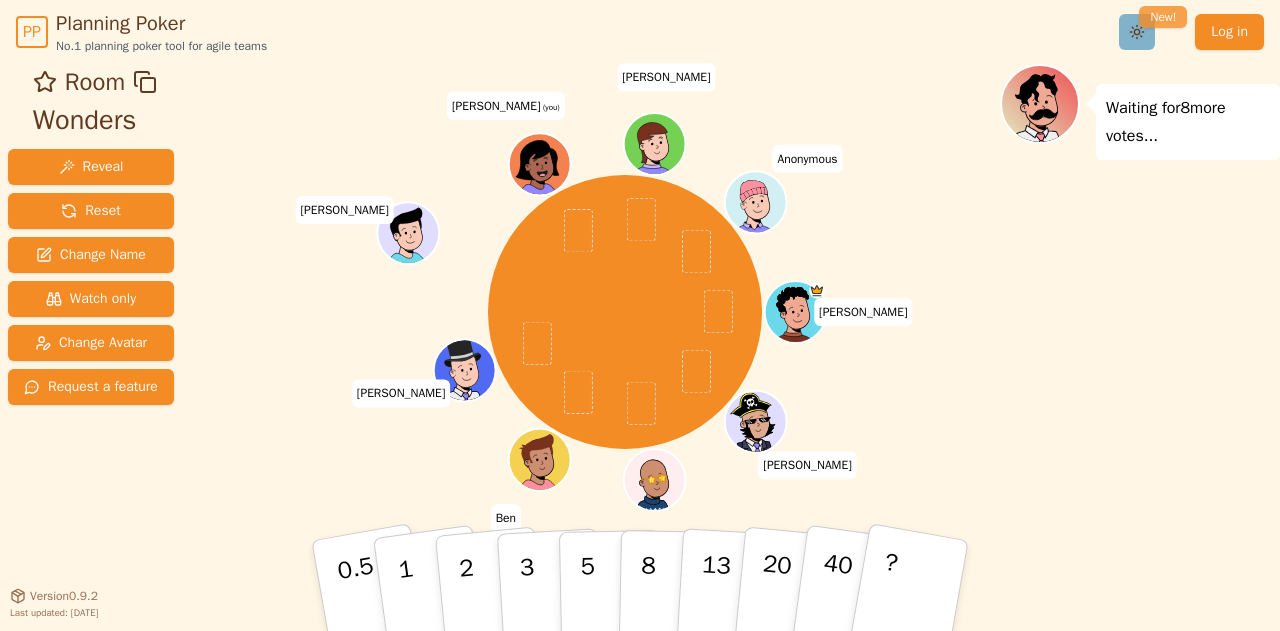 click on "PP Planning Poker No.1 planning poker tool for agile teams Toggle theme New! Log in Menu Room Wonders Reveal Reset Change Name Watch only Change Avatar Request a feature Henry Jay Albert Ben Mike Julin Patel Andrew   (you) ryan Anonymous   Waiting for  8  more votes... 0.5 1 2 3 5 8 13 20 40 ? Version  0.9.2 Last updated:   April 25, 2025" at bounding box center [640, 315] 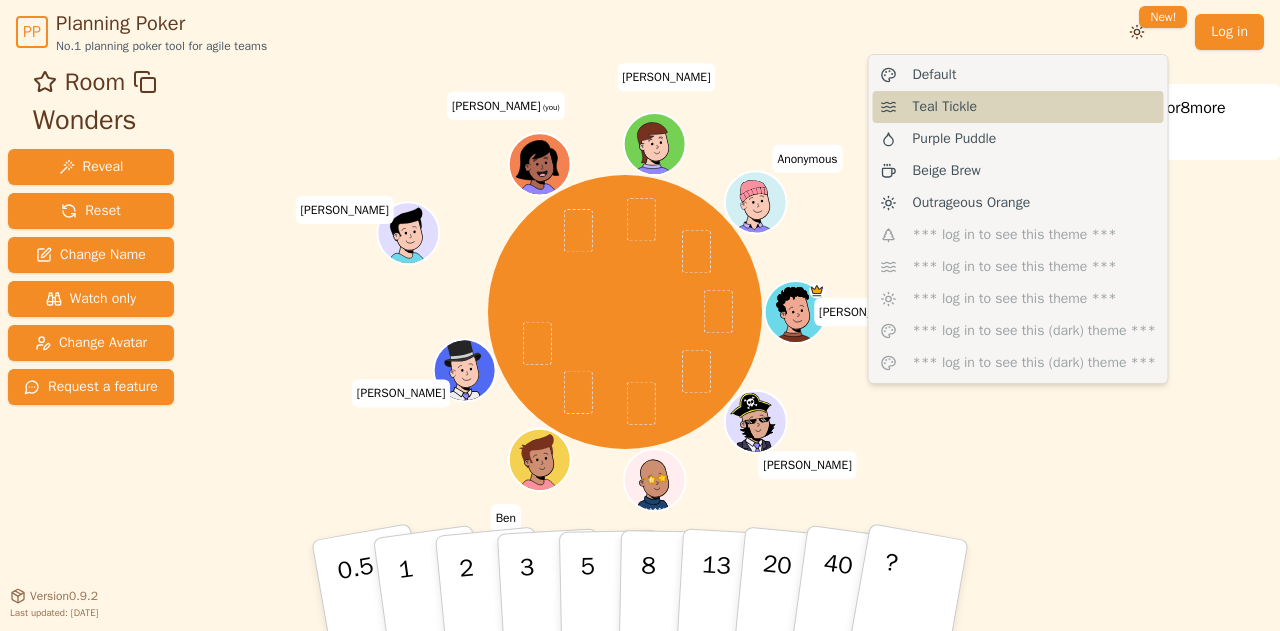 click on "Teal Tickle" at bounding box center (1018, 107) 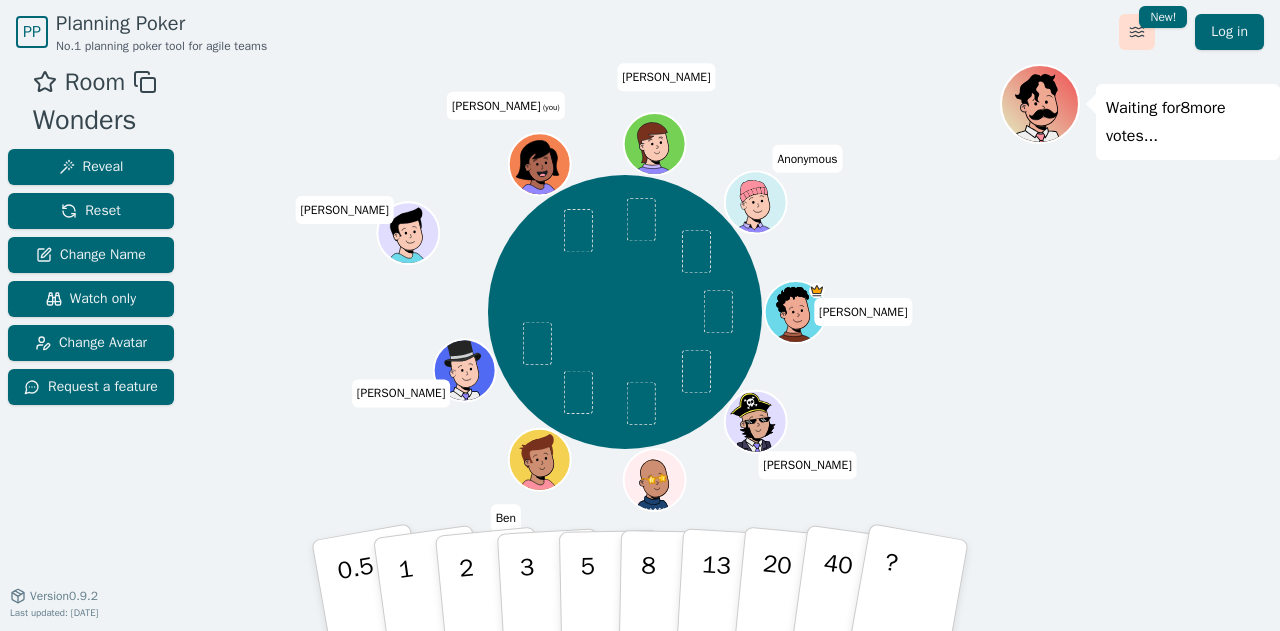click on "PP Planning Poker No.1 planning poker tool for agile teams Toggle theme New! Log in Menu Room Wonders Reveal Reset Change Name Watch only Change Avatar Request a feature Henry Jay Albert Ben Mike Julin Patel Andrew   (you) ryan Anonymous   Waiting for  8  more votes... 0.5 1 2 3 5 8 13 20 40 ? Version  0.9.2 Last updated:   April 25, 2025" at bounding box center (640, 315) 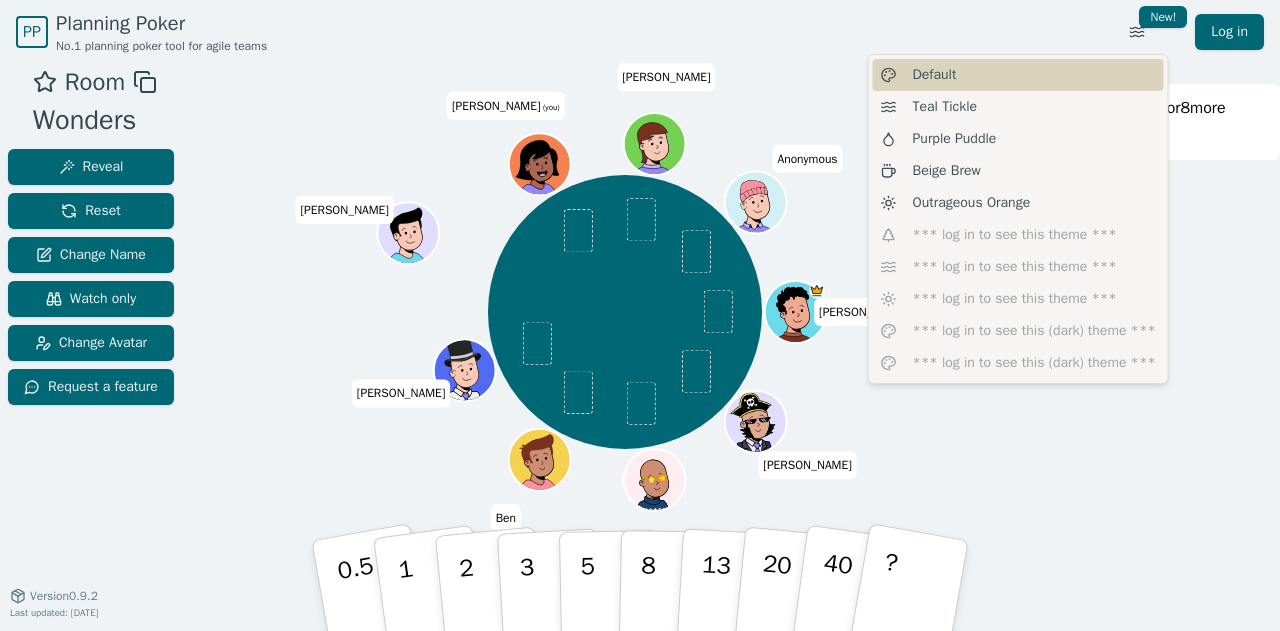 click on "Default" at bounding box center (1018, 75) 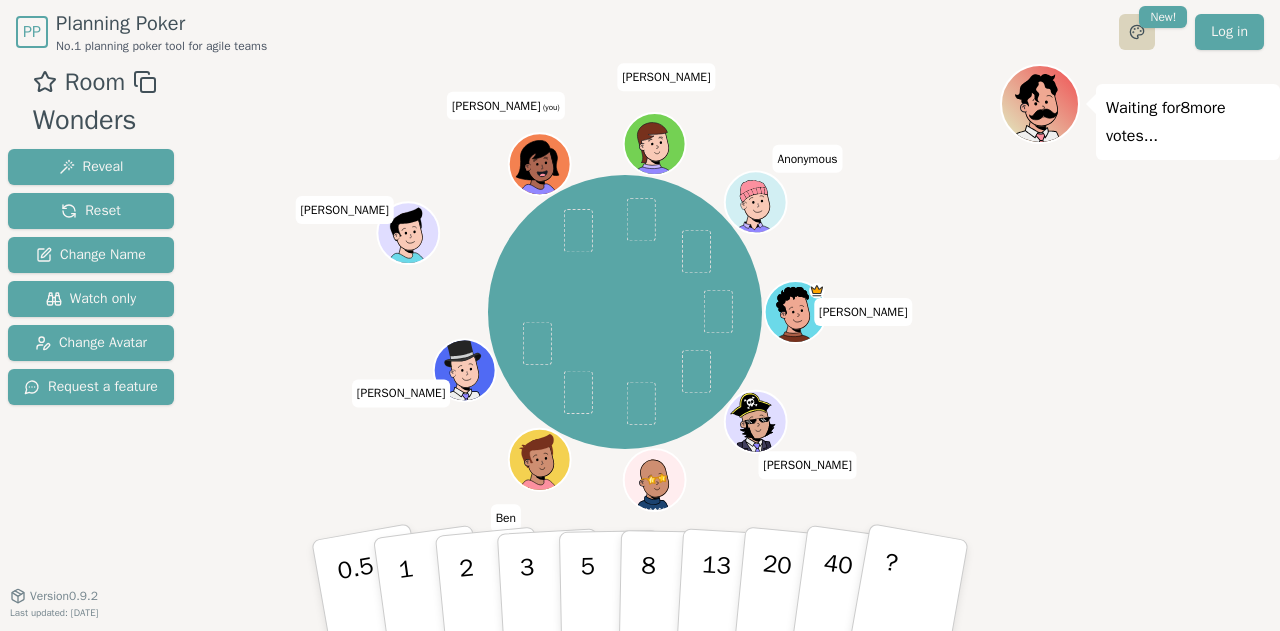 click on "PP Planning Poker No.1 planning poker tool for agile teams Toggle theme New! Log in Menu Room Wonders Reveal Reset Change Name Watch only Change Avatar Request a feature Henry Jay Albert Ben Mike Julin Patel Andrew   (you) ryan Anonymous   Waiting for  8  more votes... 0.5 1 2 3 5 8 13 20 40 ? Version  0.9.2 Last updated:   April 25, 2025" at bounding box center [640, 315] 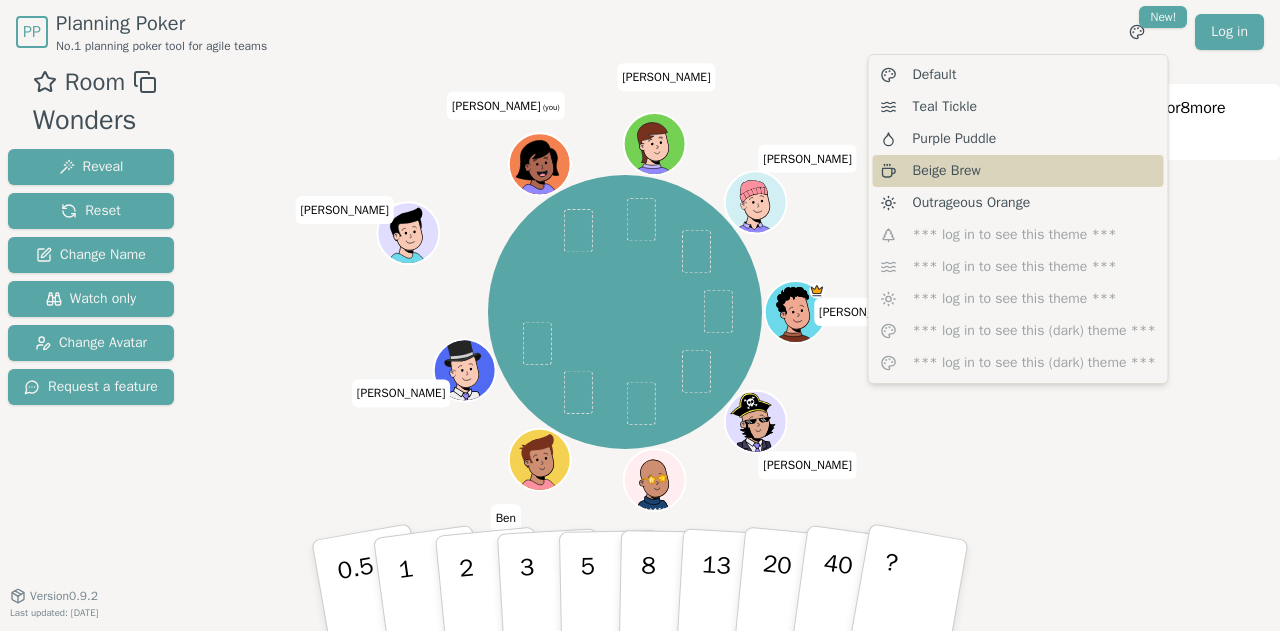 click on "Beige Brew" at bounding box center (1018, 171) 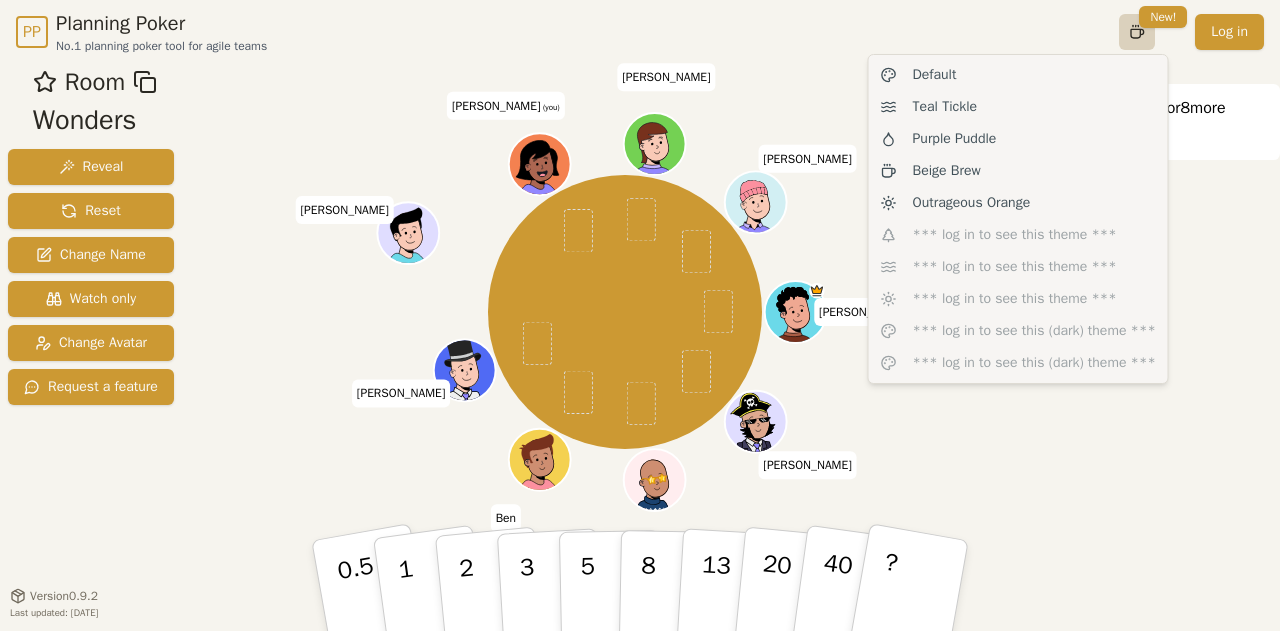 click on "PP Planning Poker No.1 planning poker tool for agile teams Toggle theme New! Log in Menu Room Wonders Reveal Reset Change Name Watch only Change Avatar Request a feature Henry Jay Albert Ben Mike Julin Patel Andrew   (you) ryan Gavin   Waiting for  8  more votes... 0.5 1 2 3 5 8 13 20 40 ? Version  0.9.2 Last updated:   April 25, 2025 Default Teal Tickle Purple Puddle Beige Brew Outrageous Orange *** log in to see this theme *** *** log in to see this theme *** *** log in to see this theme *** *** log in to see this (dark) theme *** *** log in to see this (dark) theme ***" at bounding box center [640, 315] 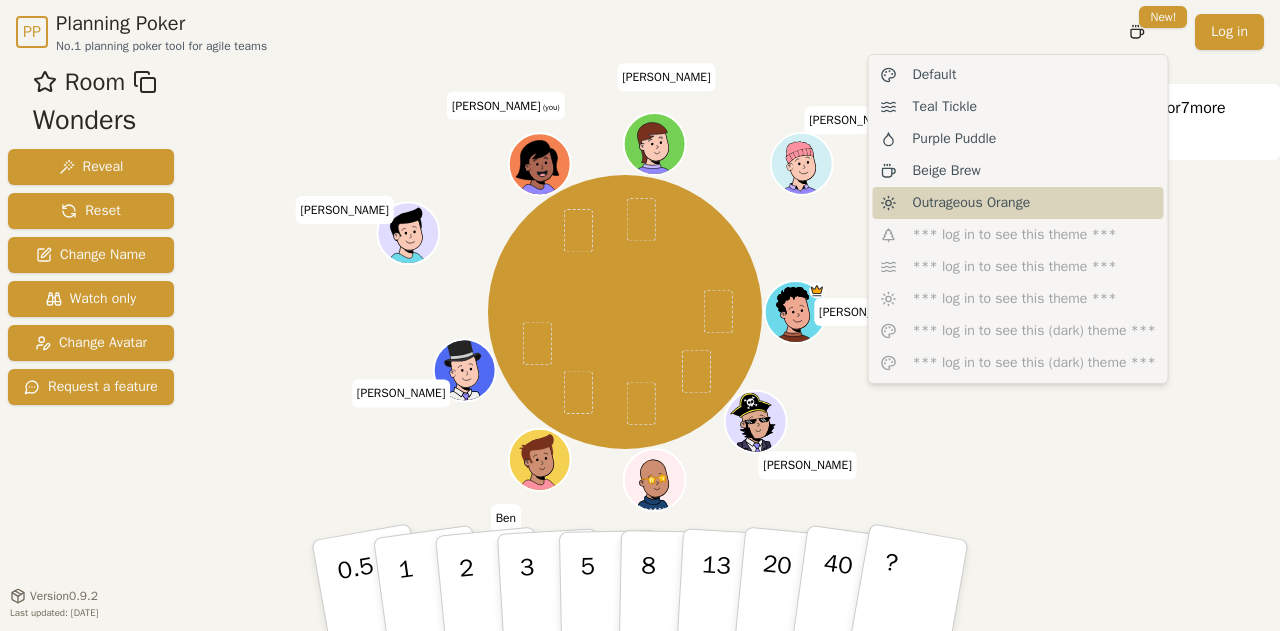 click on "Outrageous Orange" at bounding box center [972, 203] 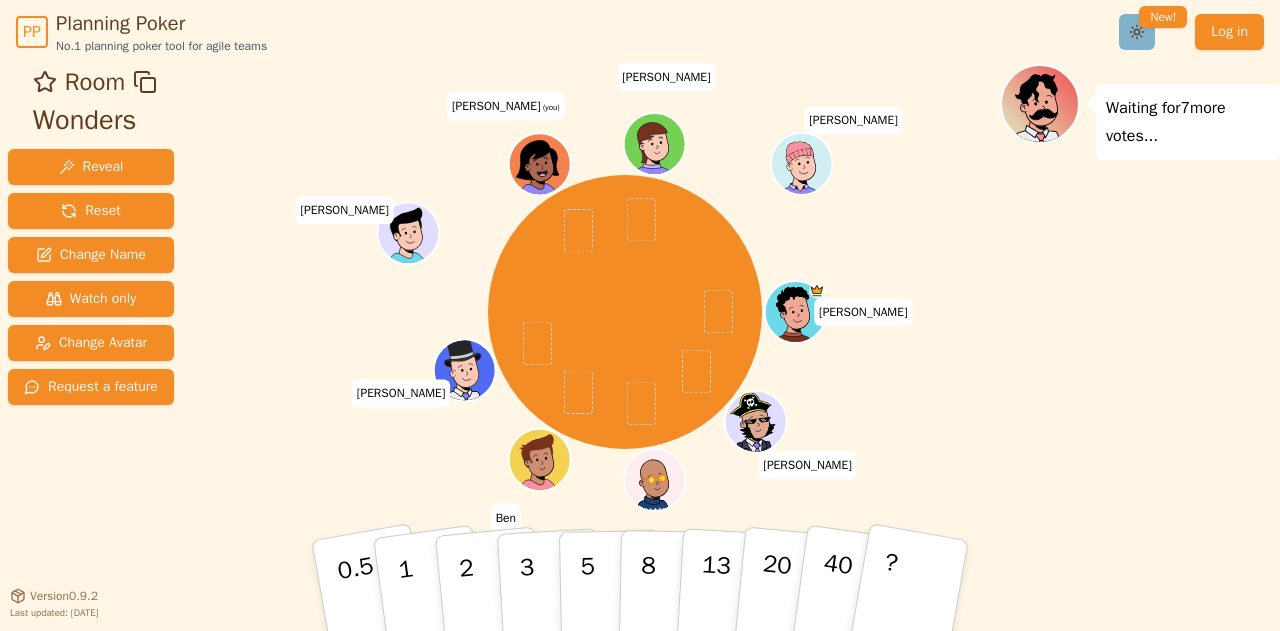 click on "PP Planning Poker No.1 planning poker tool for agile teams Toggle theme New! Log in Menu Room Wonders Reveal Reset Change Name Watch only Change Avatar Request a feature Henry Jay Albert Ben Mike Julin Patel Andrew   (you) ryan Gavin   Waiting for  7  more votes... 0.5 1 2 3 5 8 13 20 40 ? Version  0.9.2 Last updated:   April 25, 2025" at bounding box center (640, 315) 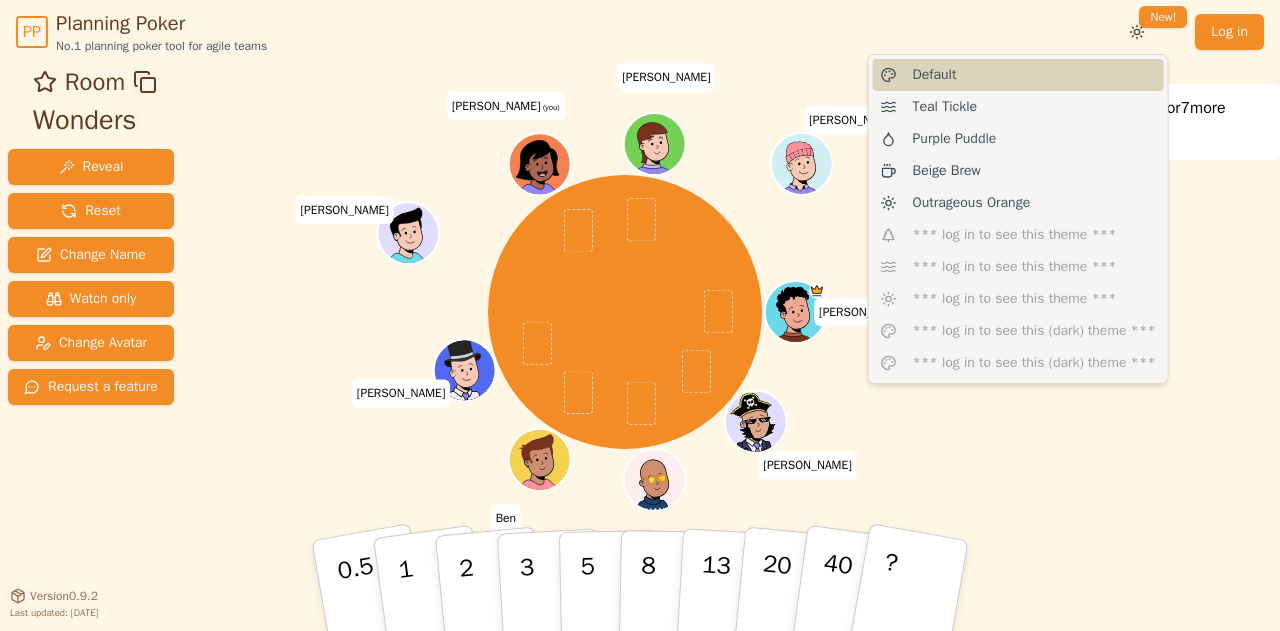click on "Default" at bounding box center (1018, 75) 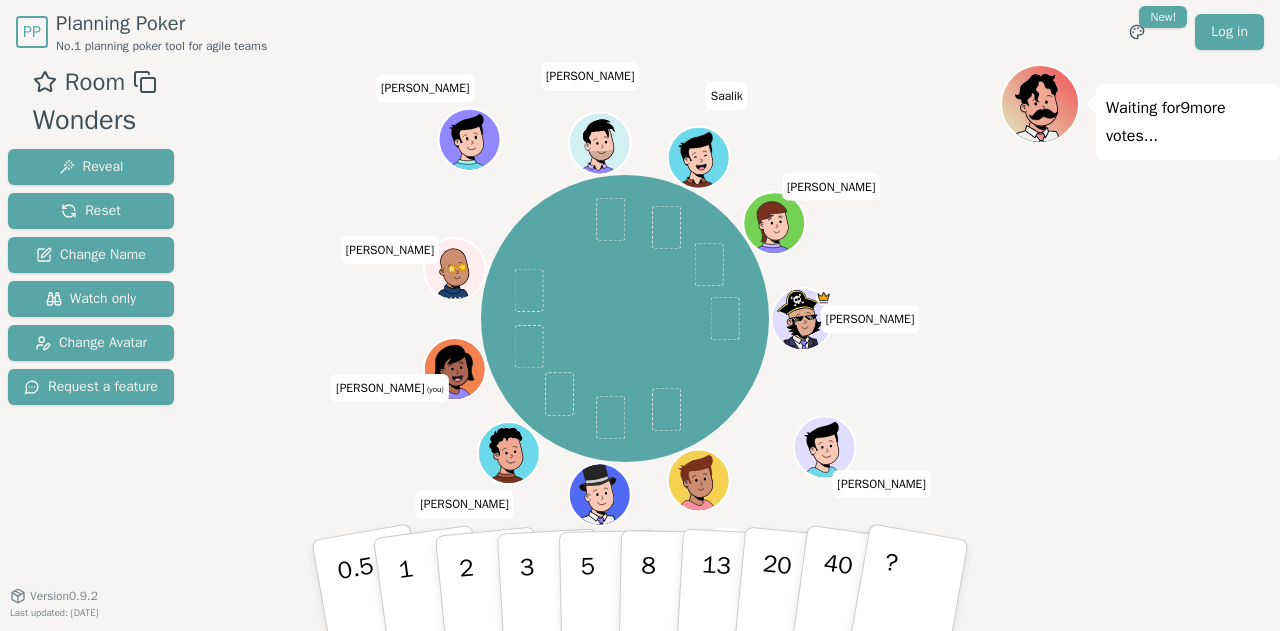 click 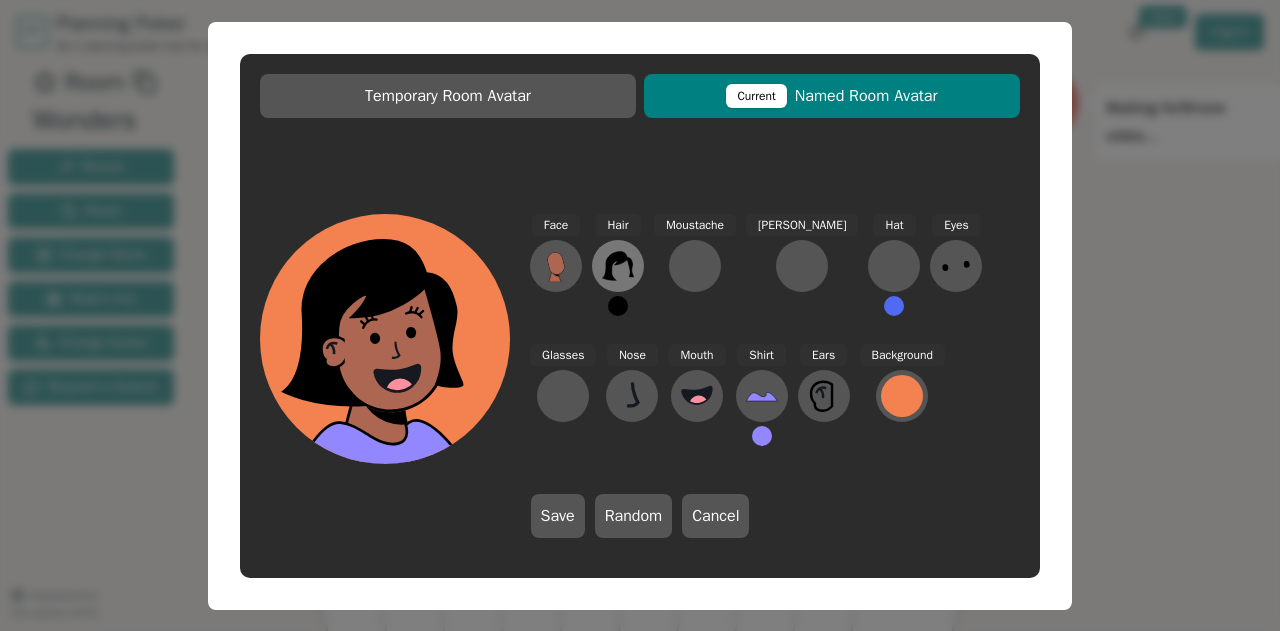 click 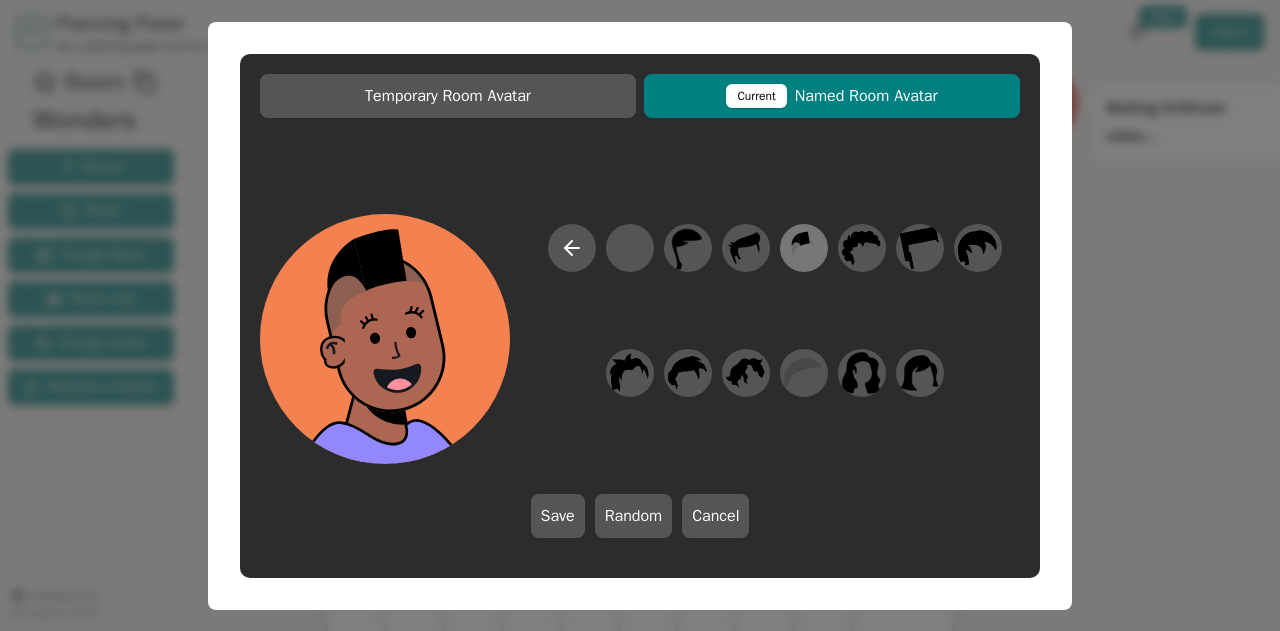 click 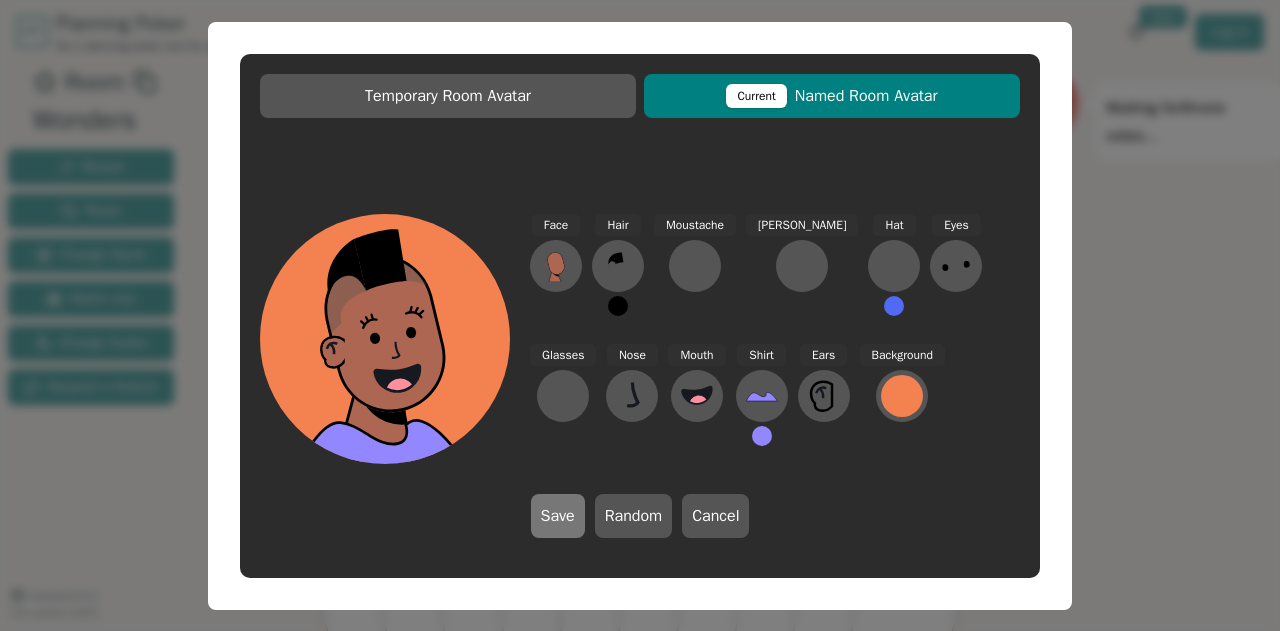 click on "Save" at bounding box center [558, 516] 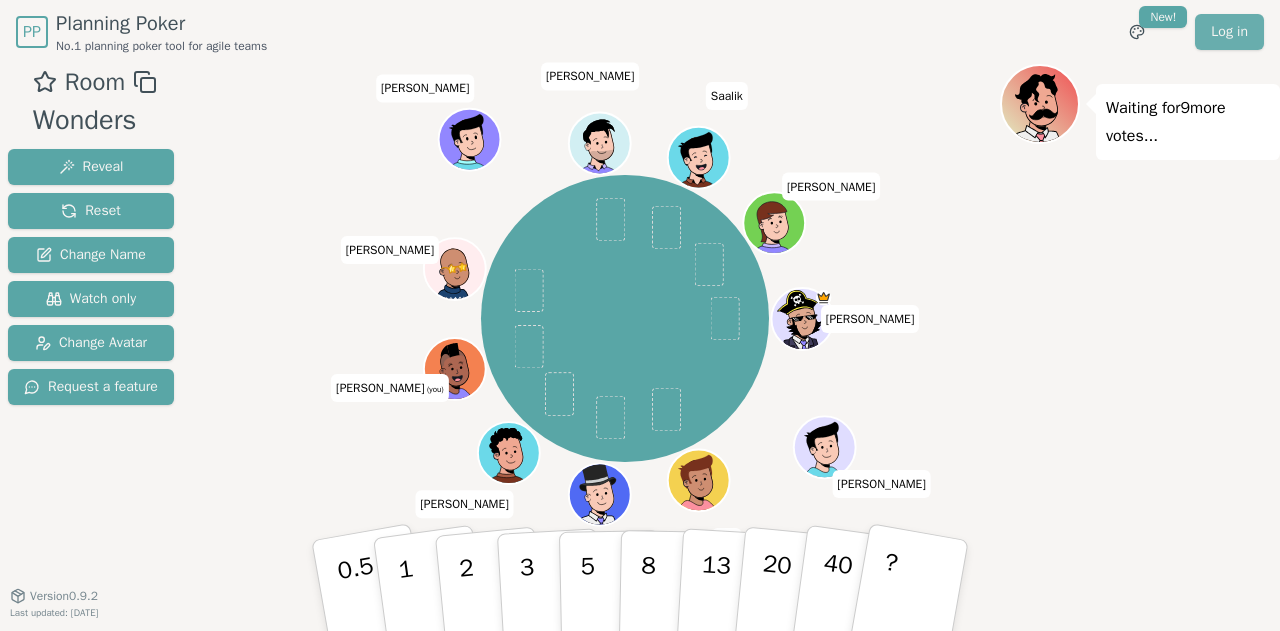 click on "Log in" at bounding box center [1229, 32] 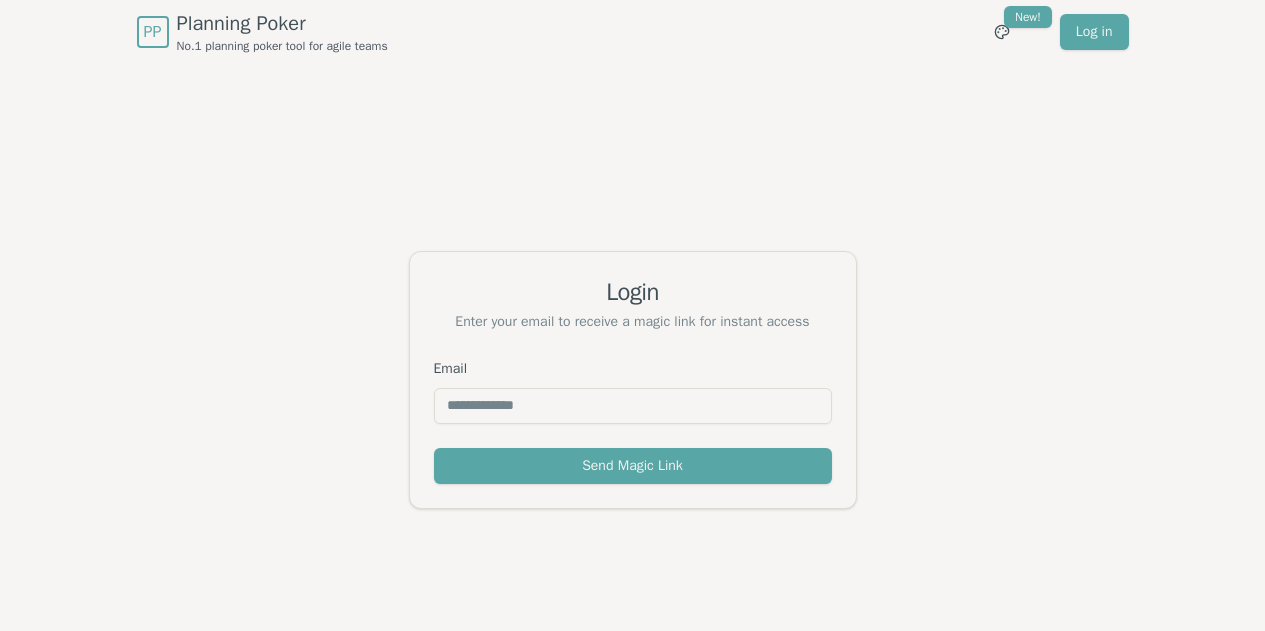 click on "Email" at bounding box center (633, 406) 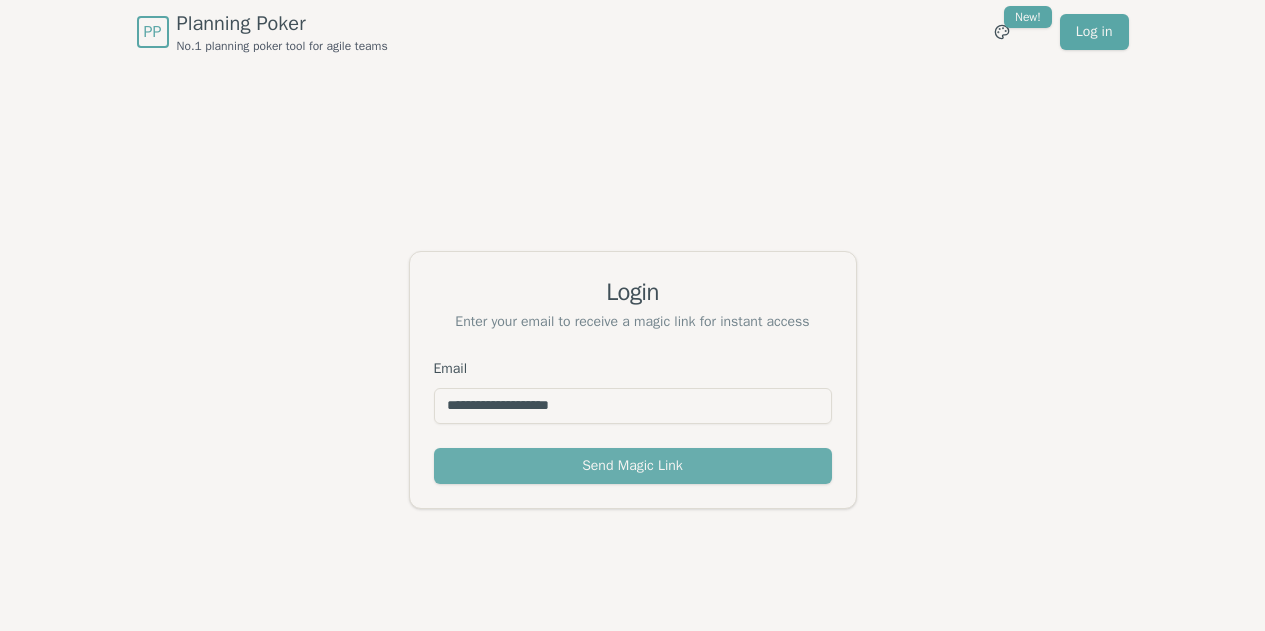 click on "Send Magic Link" at bounding box center [633, 466] 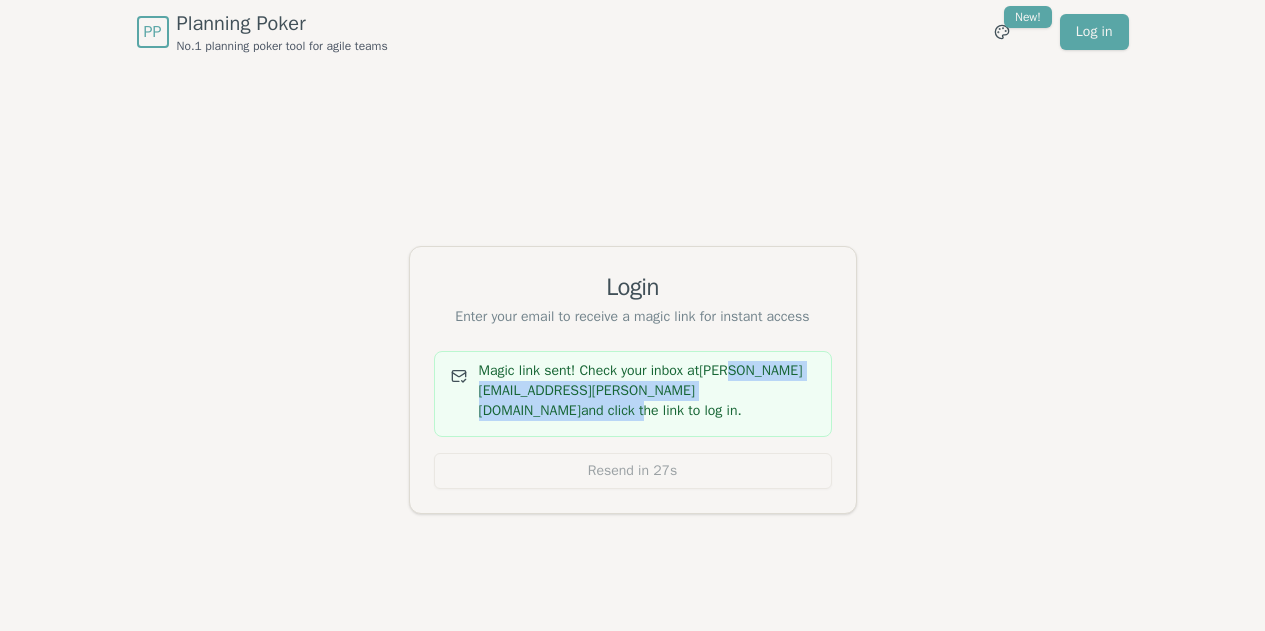 drag, startPoint x: 505, startPoint y: 397, endPoint x: 694, endPoint y: 415, distance: 189.85521 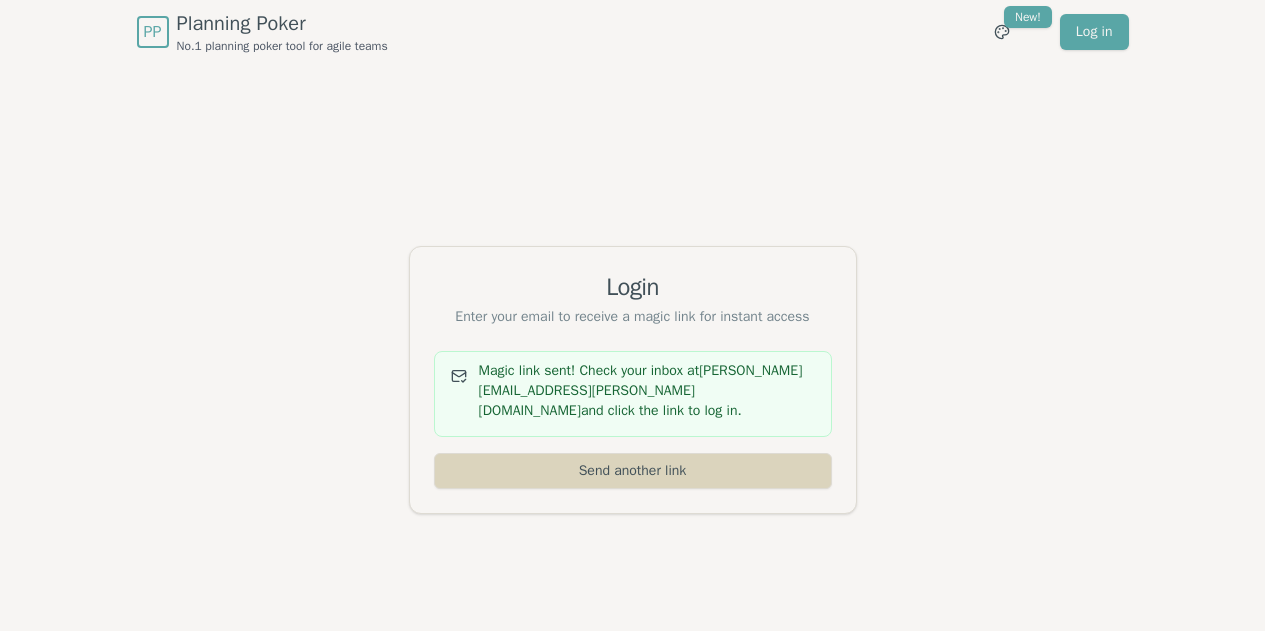 click on "Send another link" at bounding box center (633, 471) 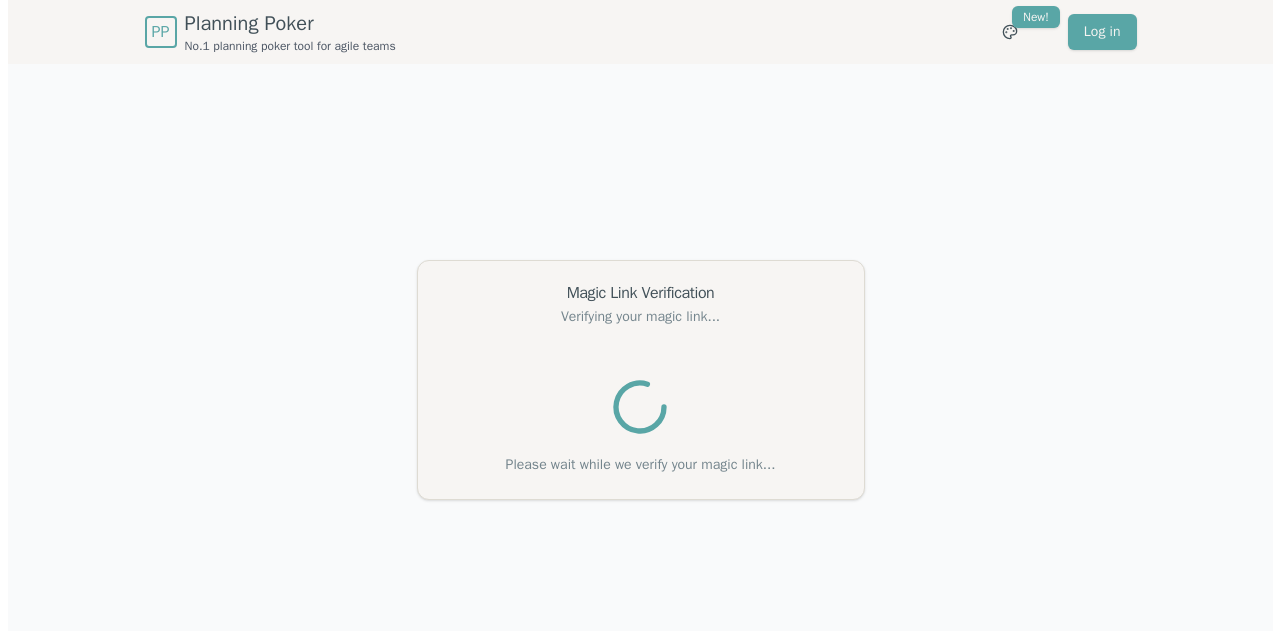 scroll, scrollTop: 0, scrollLeft: 0, axis: both 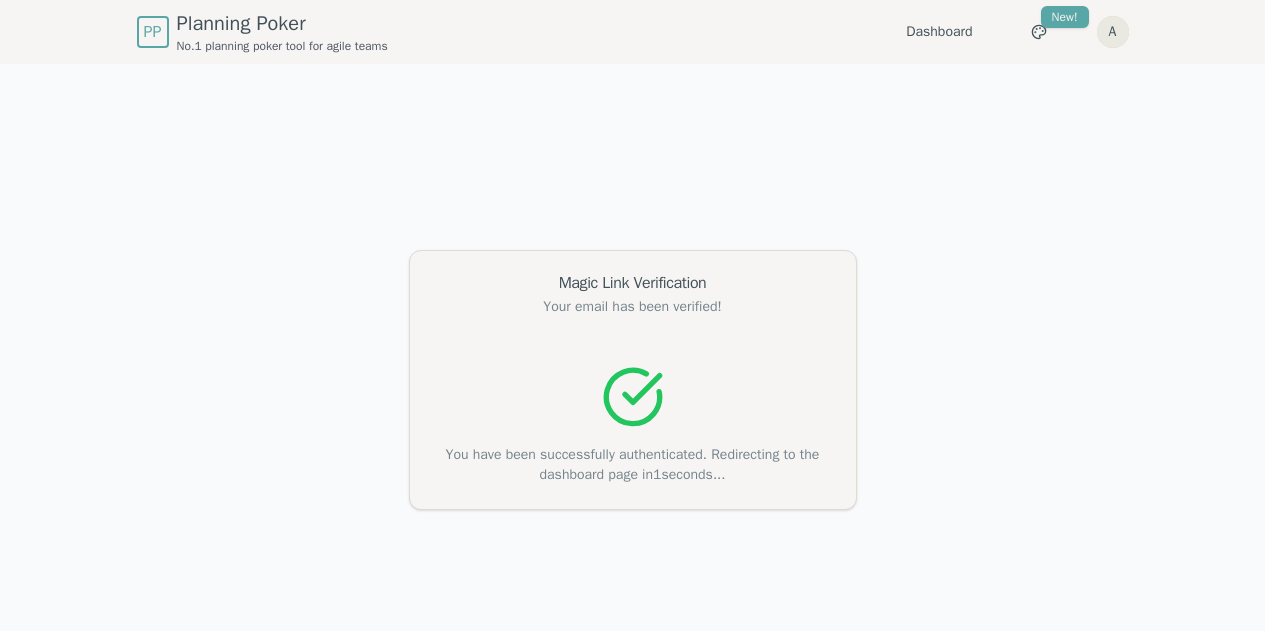 click on "PP Planning Poker No.1 planning poker tool for agile teams Dashboard Toggle theme New! A Menu Magic Link Verification Your email has been verified! You have been successfully authenticated. Redirecting to the dashboard page in  1  seconds..." at bounding box center [632, 347] 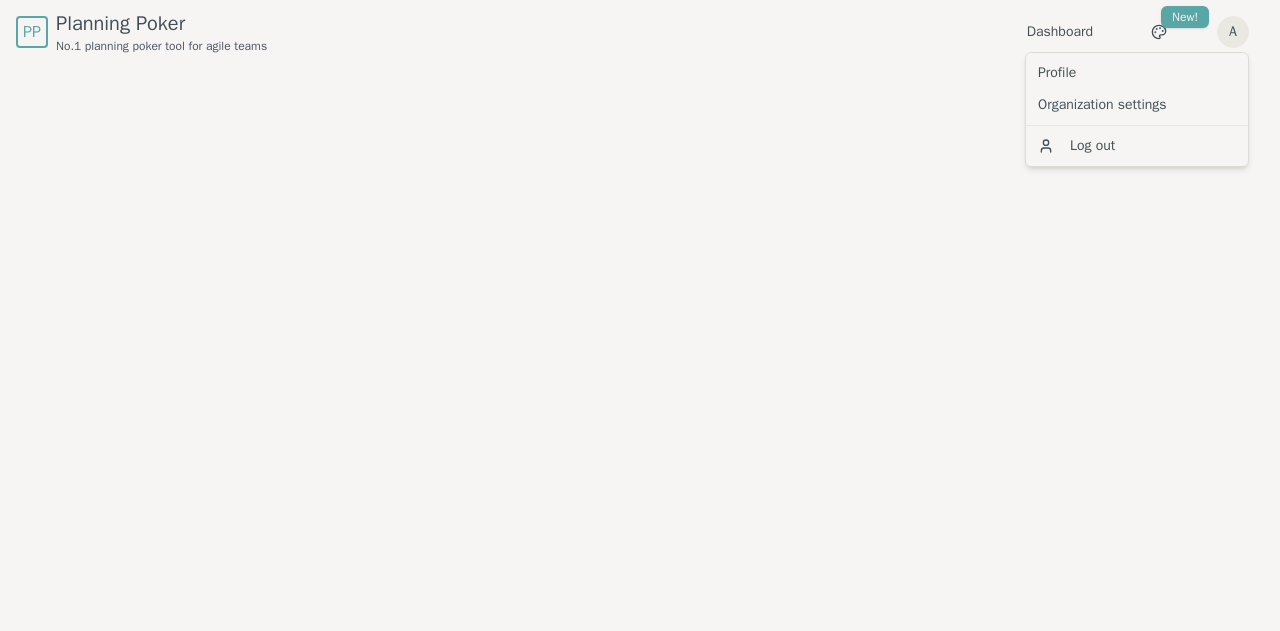click on "PP Planning Poker No.1 planning poker tool for agile teams Dashboard Toggle theme New! A Menu Profile Organization settings Log out" at bounding box center (640, 315) 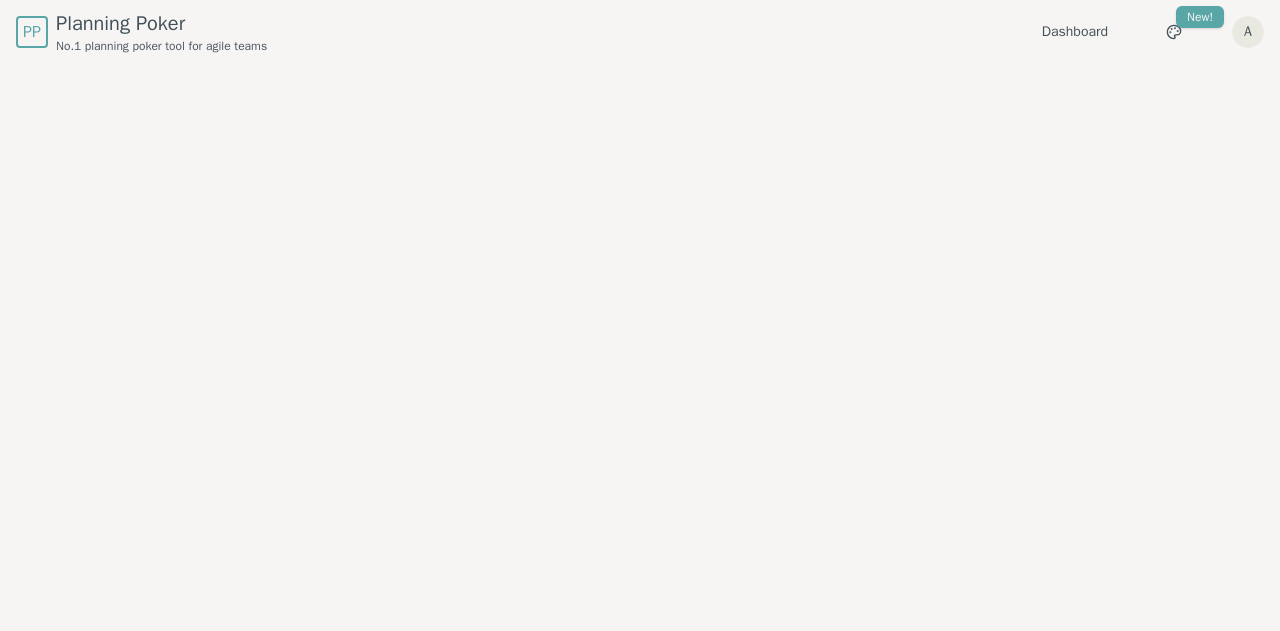 click on "PP Planning Poker No.1 planning poker tool for agile teams Dashboard Toggle theme New! A Menu" at bounding box center (640, 315) 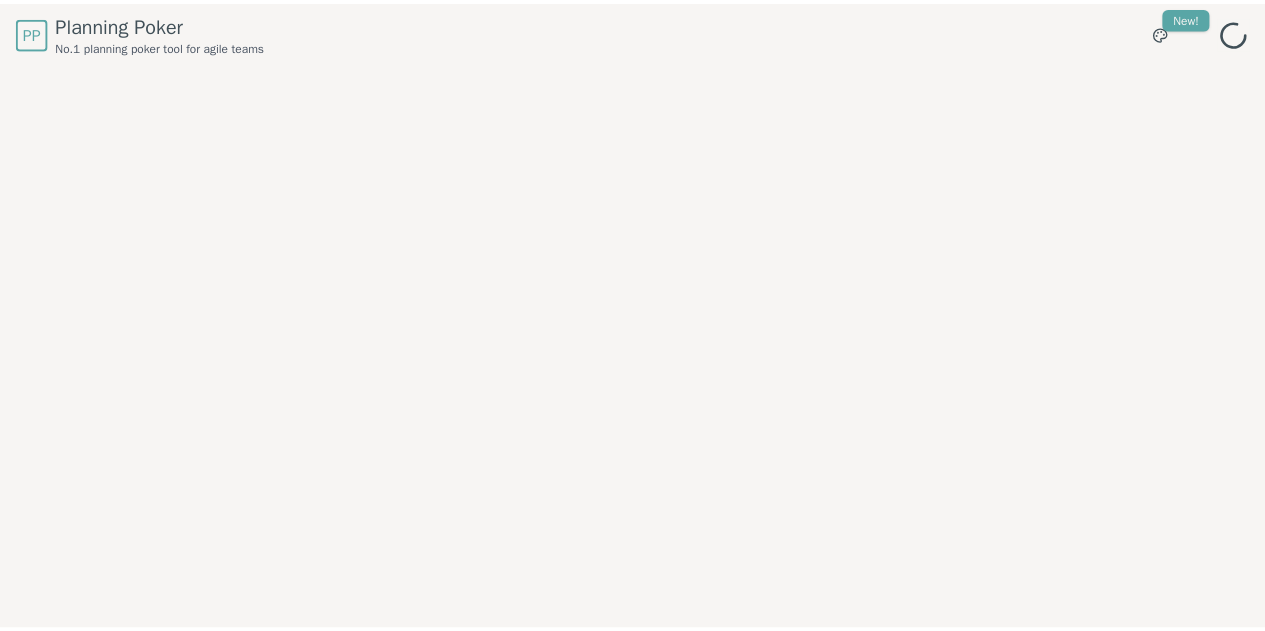 scroll, scrollTop: 0, scrollLeft: 0, axis: both 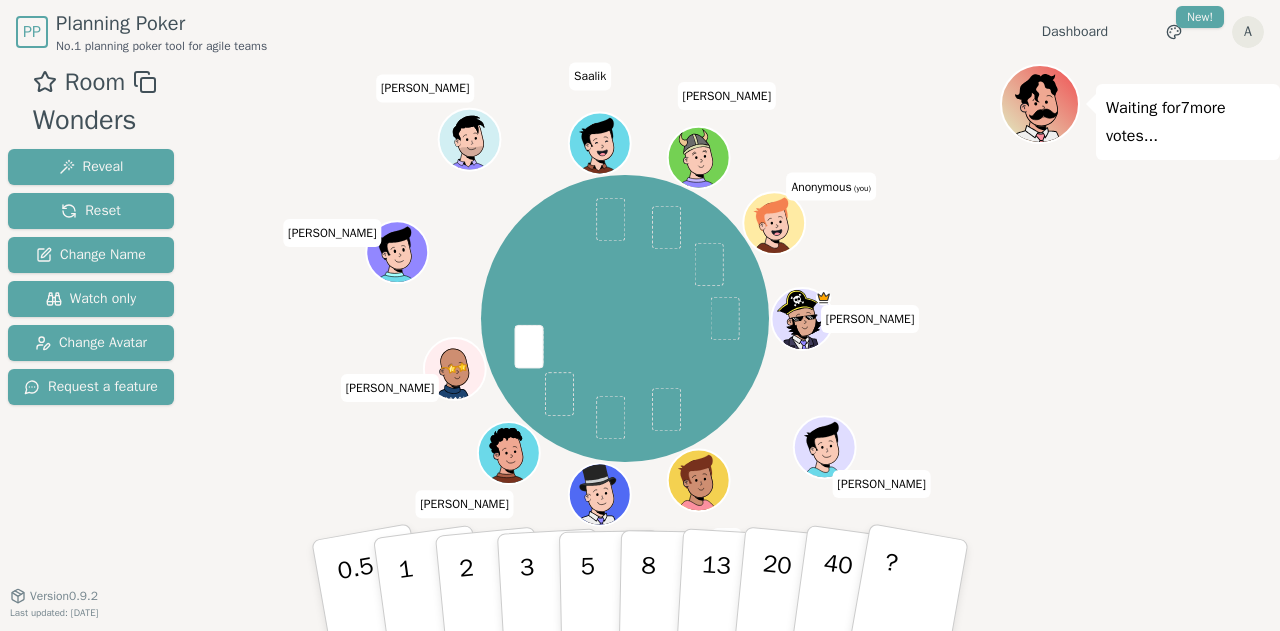 click on "Anonymous   (you)" at bounding box center (830, 186) 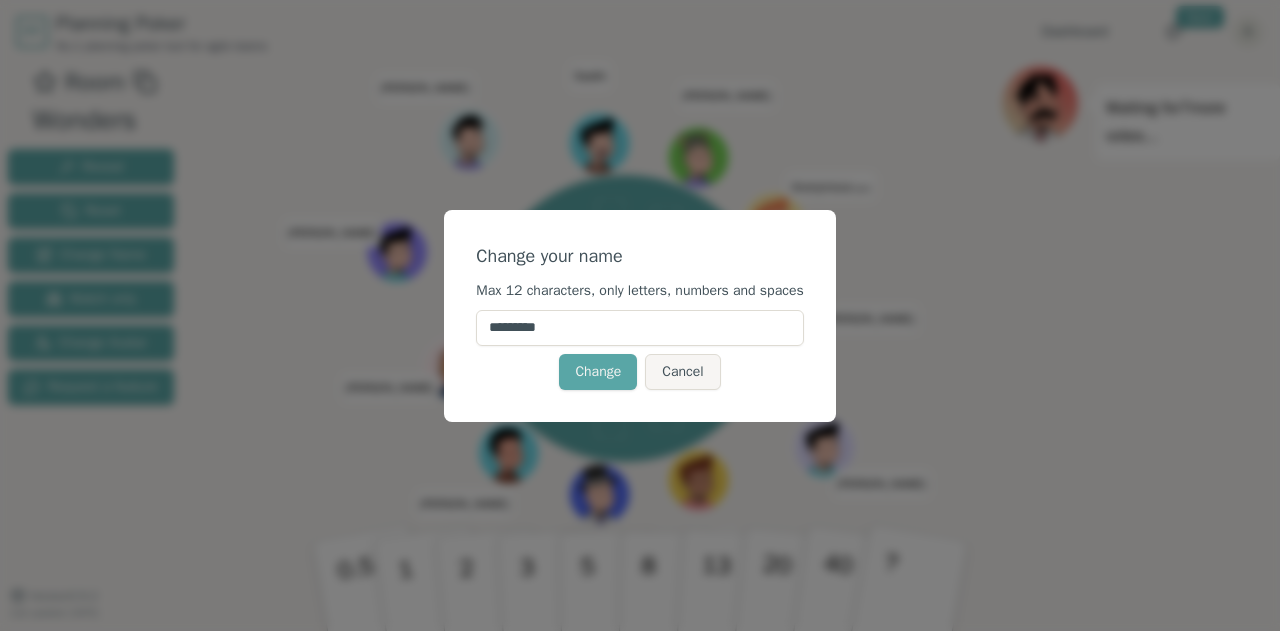 drag, startPoint x: 607, startPoint y: 328, endPoint x: 253, endPoint y: 262, distance: 360.09998 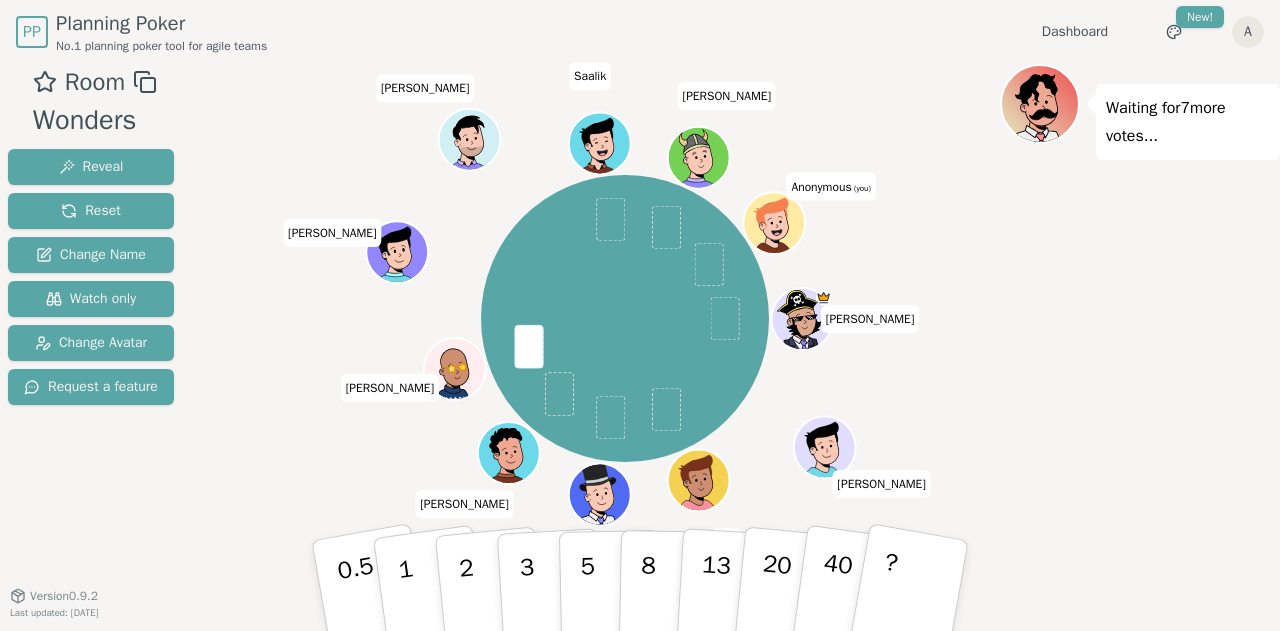 click on "Anonymous   (you)" at bounding box center (830, 186) 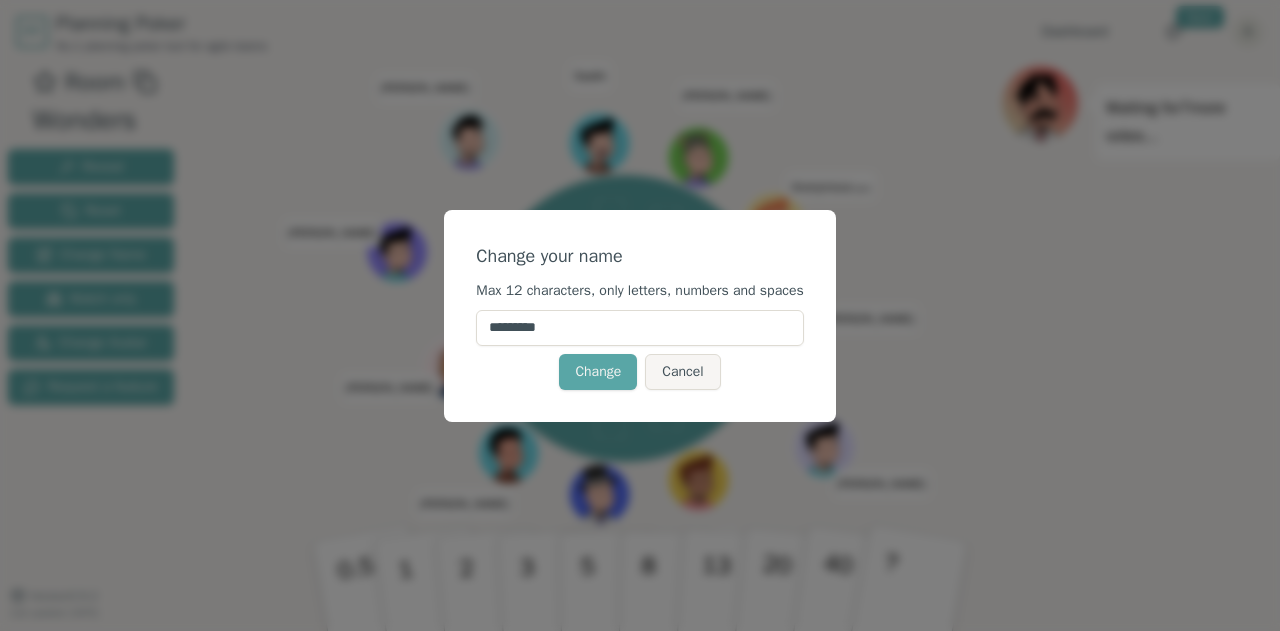 click on "*********" at bounding box center [639, 328] 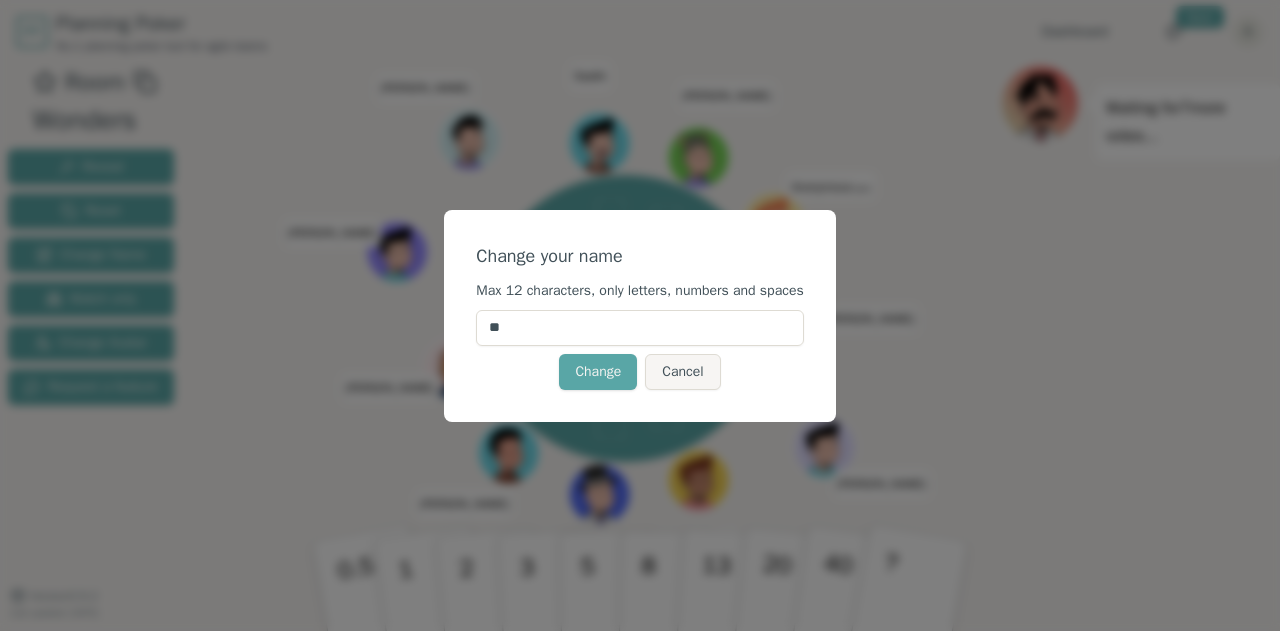 type on "*" 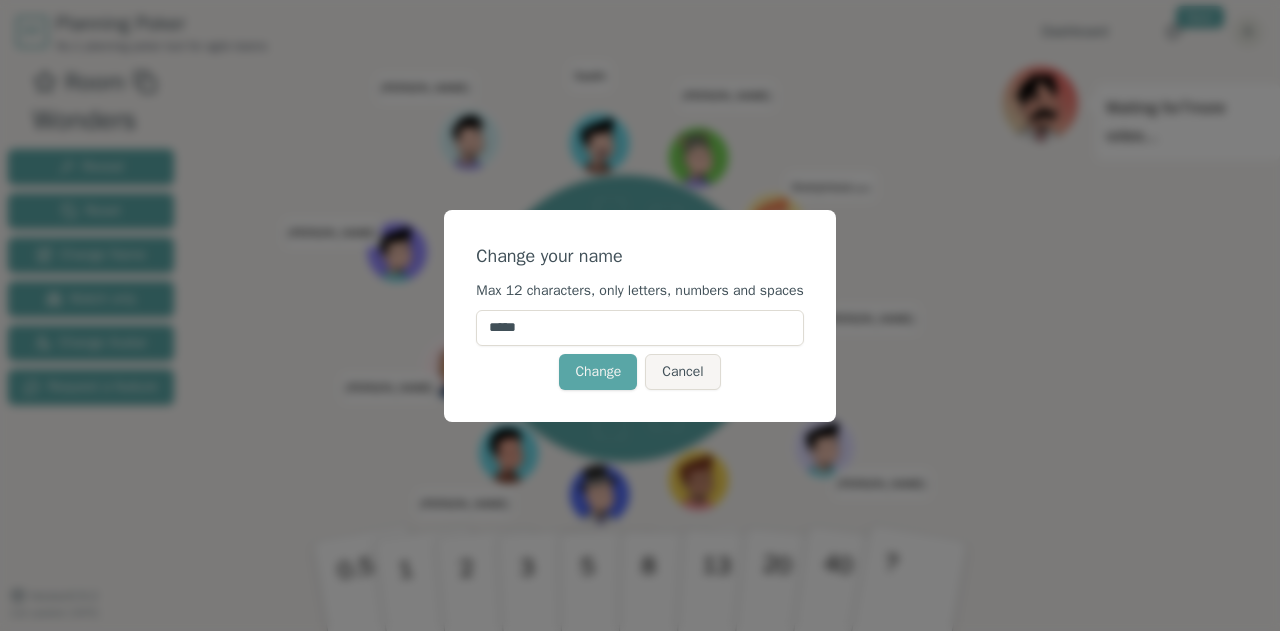 type on "******" 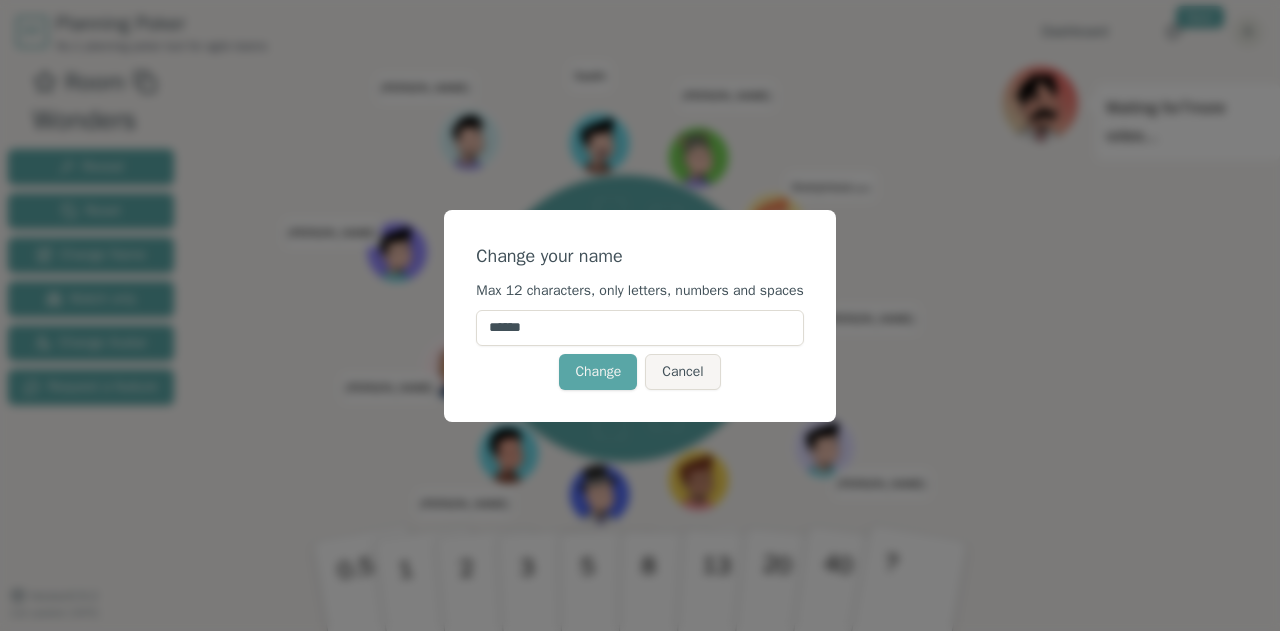 click on "Change" at bounding box center [598, 372] 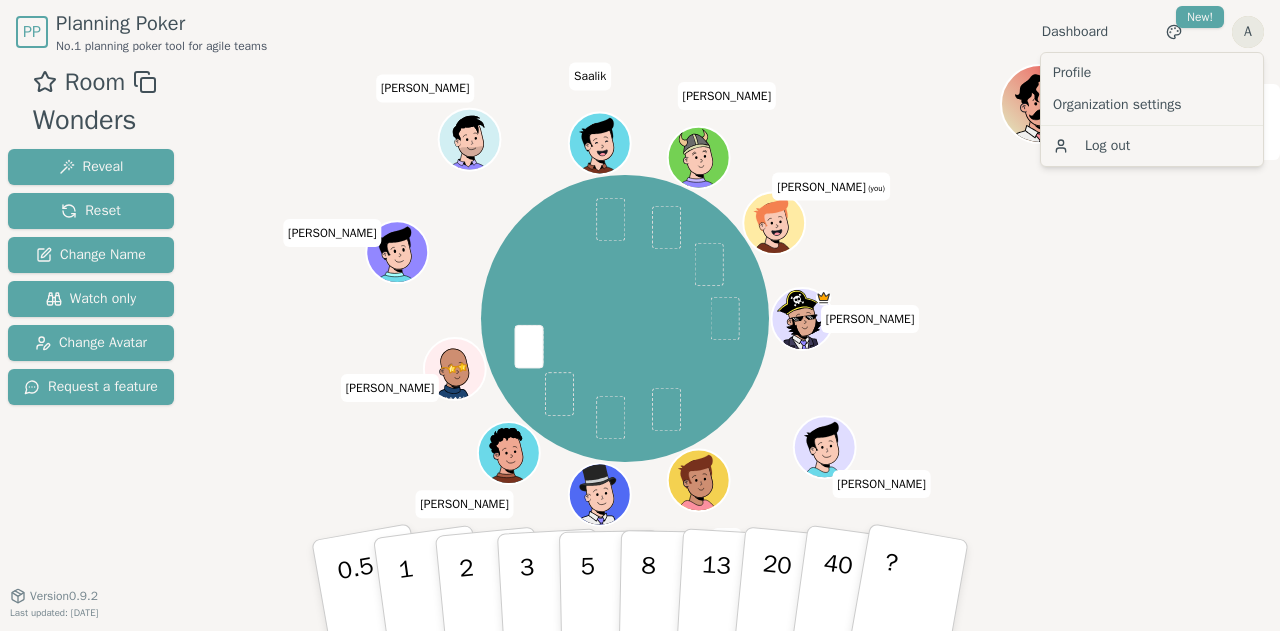 click on "PP Planning Poker No.1 planning poker tool for agile teams Dashboard Toggle theme New! A Menu Room Wonders Reveal Reset Change Name Watch only Change Avatar Request a feature Jay Julin Patel Ben Mike Henry Albert Marcelo Gavin Saalik ryan Andrew   (you)   Waiting for  7  more votes... 0.5 1 2 3 5 8 13 20 40 ? Version  0.9.2 Last updated:   April 25, 2025 Profile Organization settings Log out" at bounding box center [640, 315] 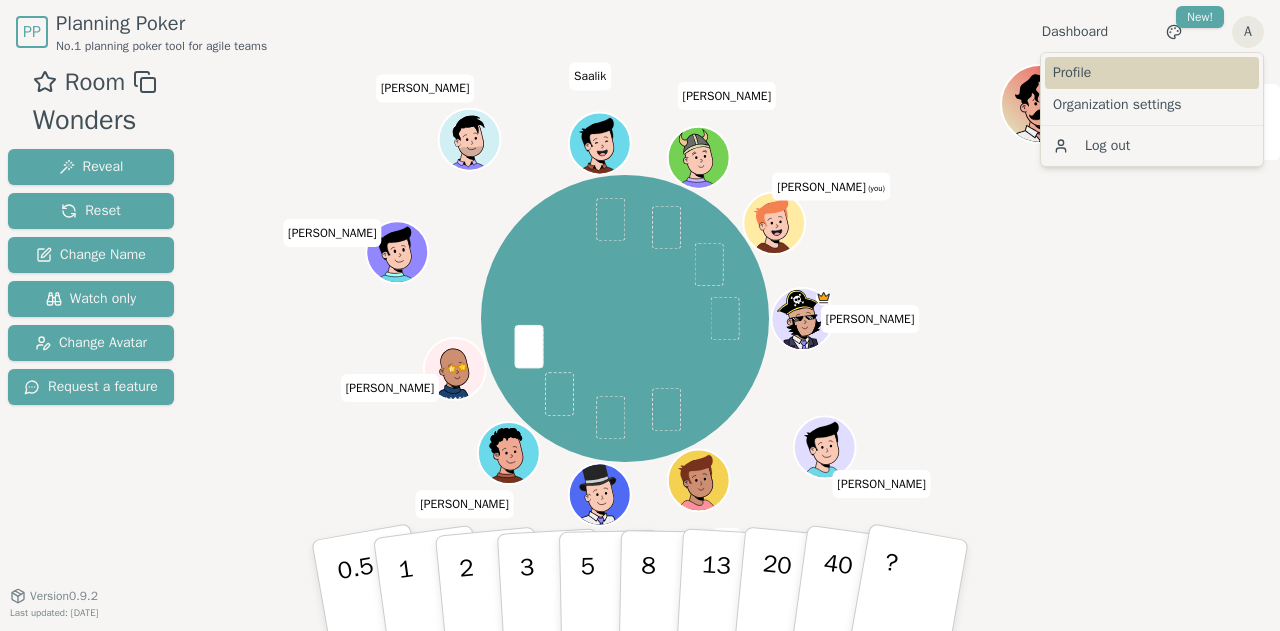 click on "Profile" at bounding box center [1152, 73] 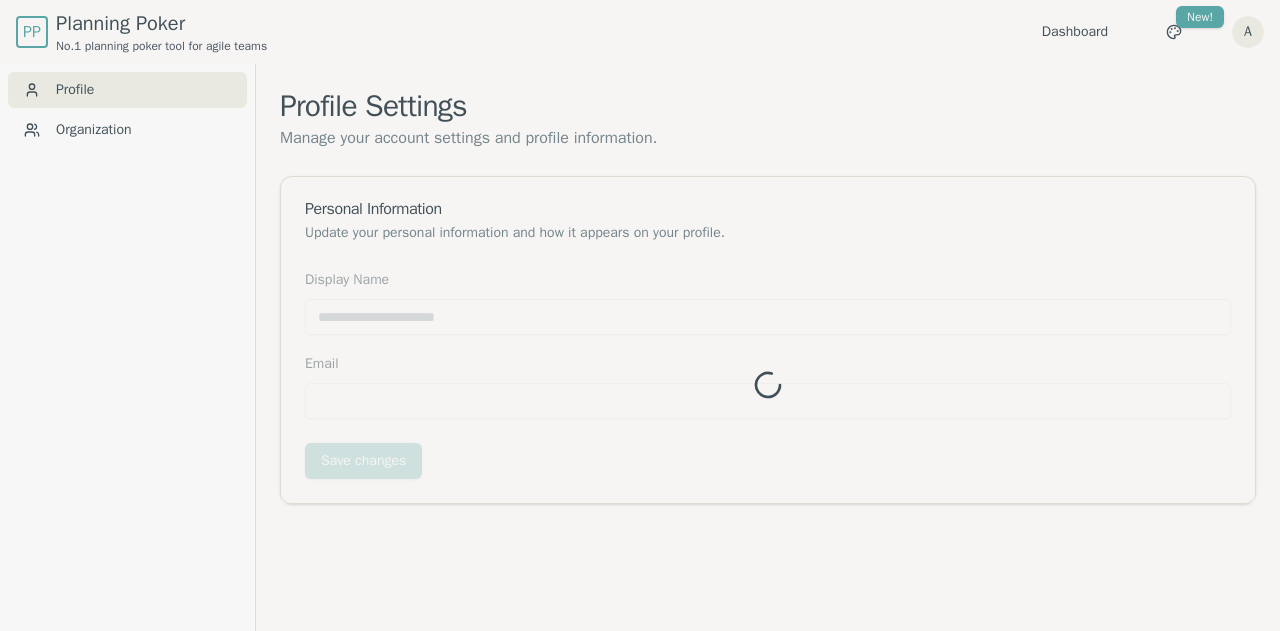 type on "******" 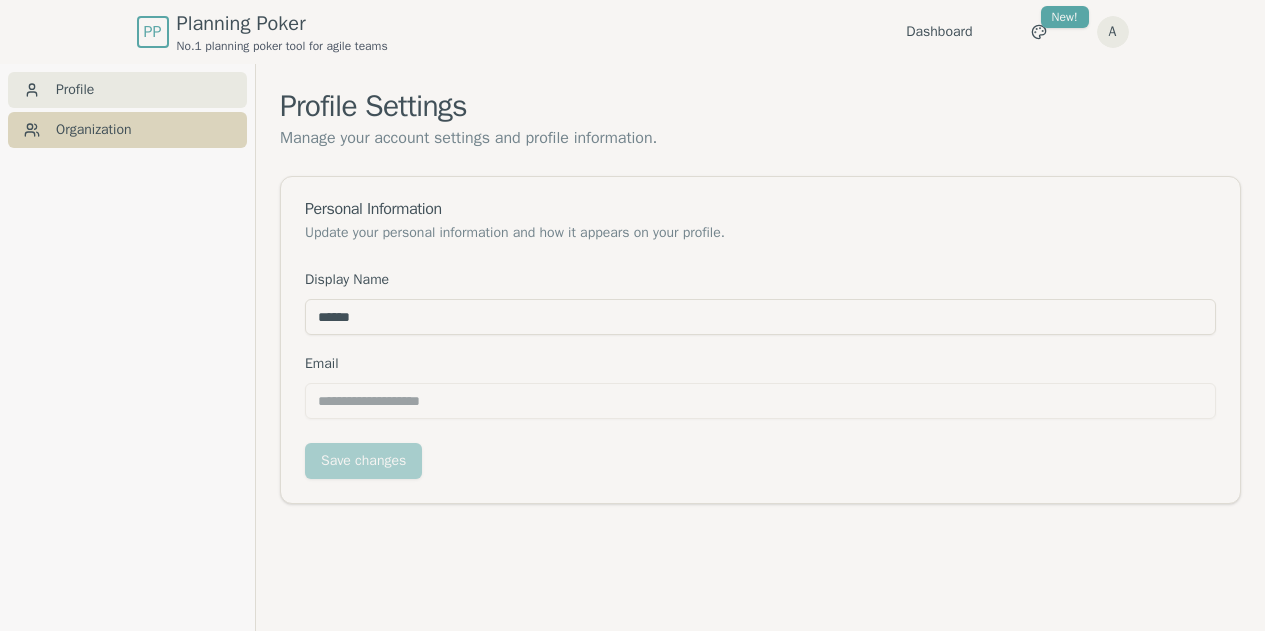 click on "Organization" at bounding box center (127, 130) 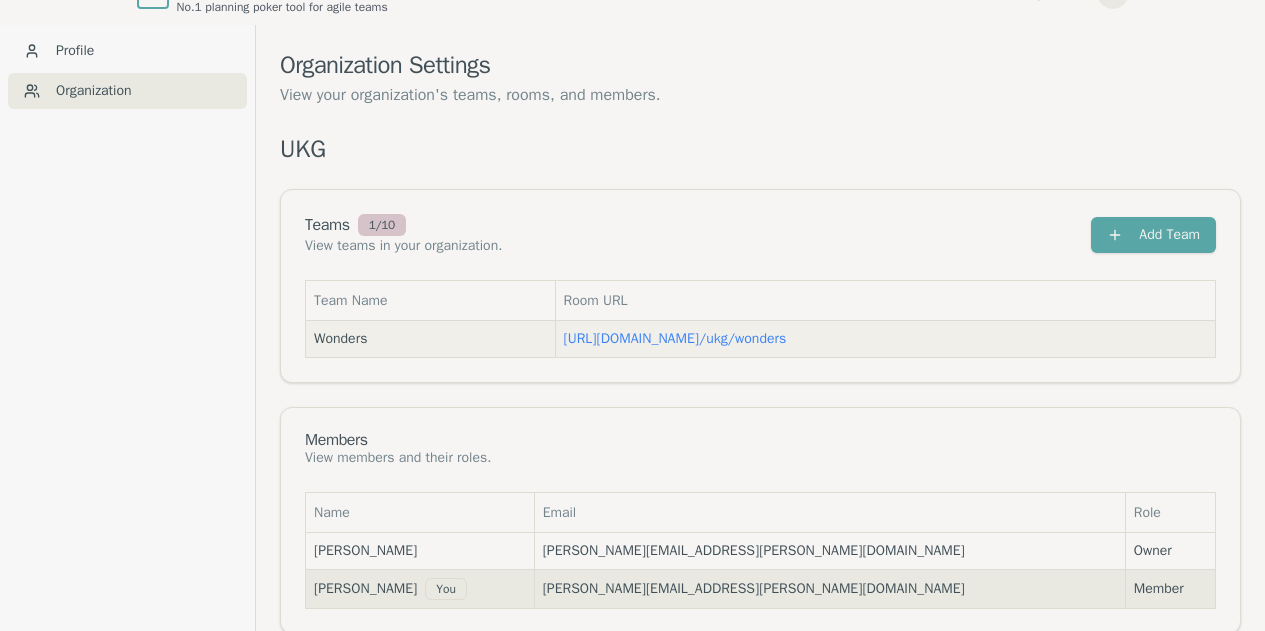scroll, scrollTop: 66, scrollLeft: 0, axis: vertical 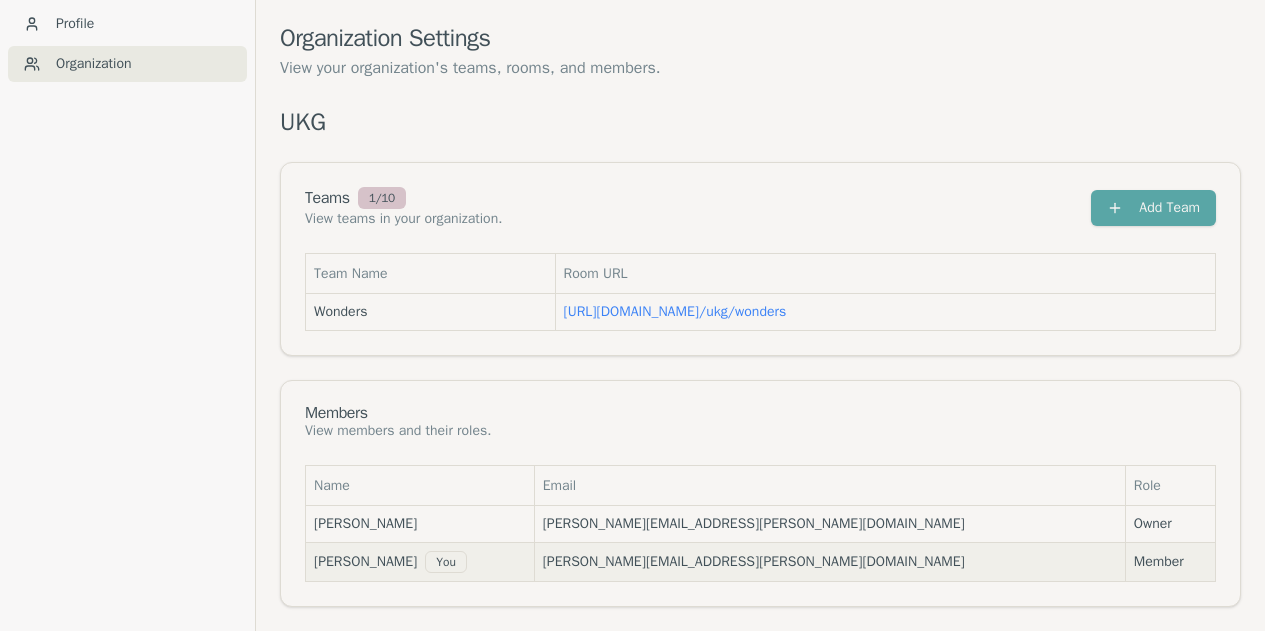 click on "Andrew You" at bounding box center (420, 562) 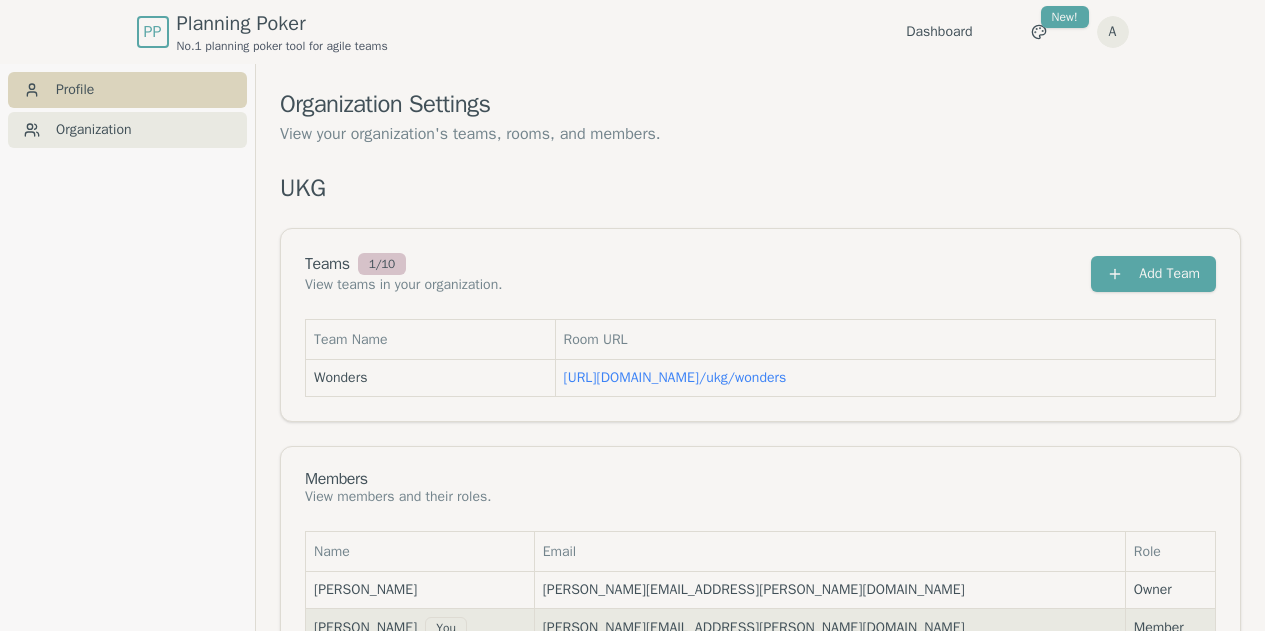 click on "Profile" at bounding box center [127, 90] 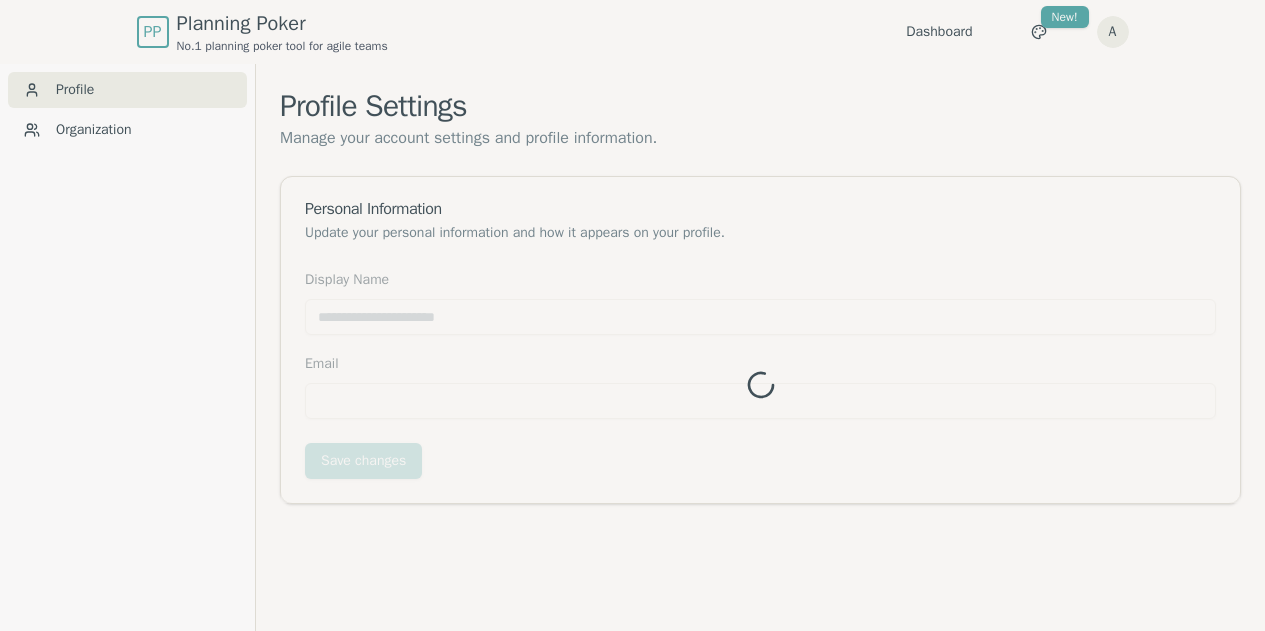 type on "******" 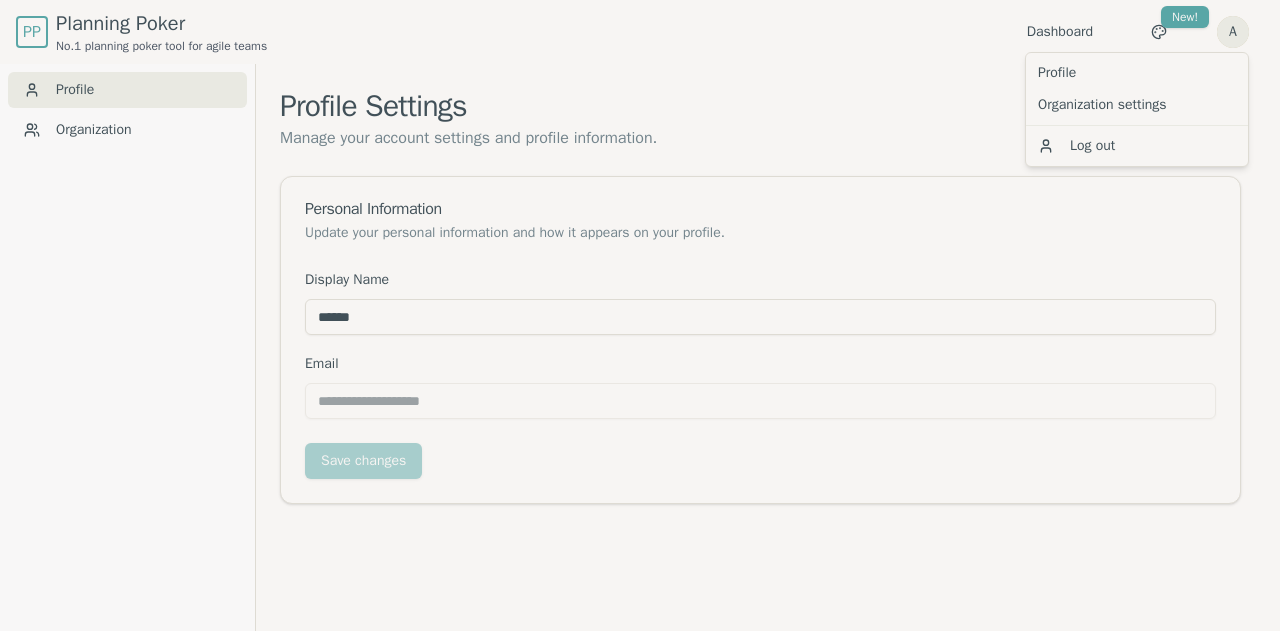 click on "**********" at bounding box center (640, 347) 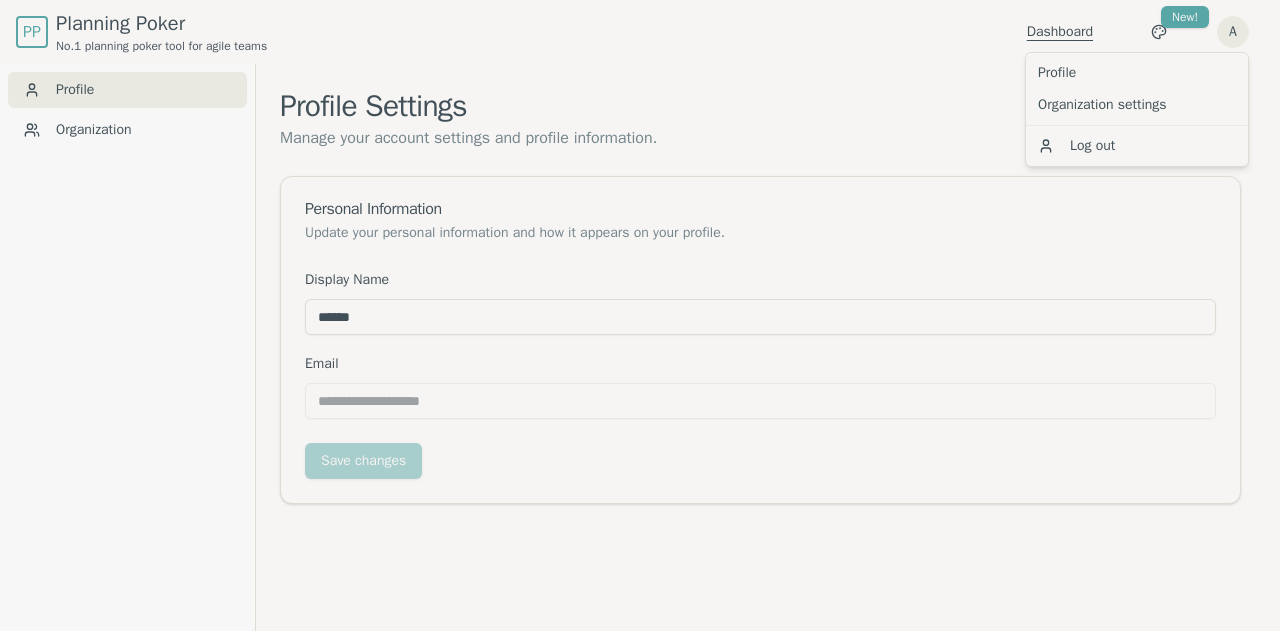 click on "**********" at bounding box center [640, 347] 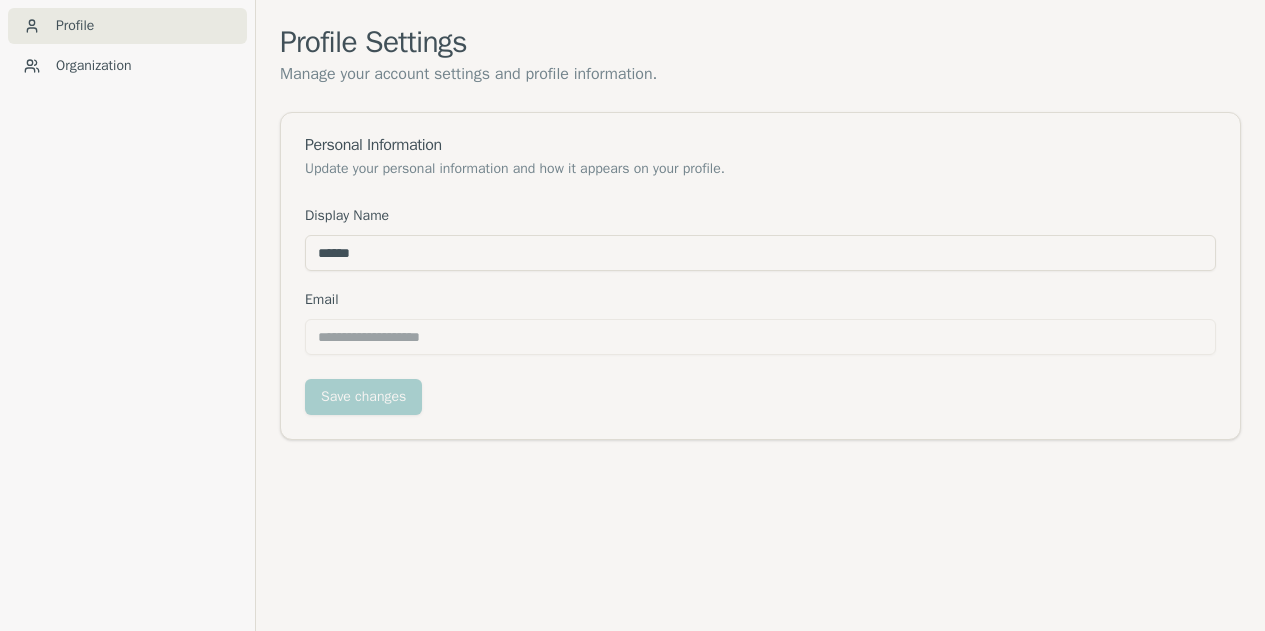 scroll, scrollTop: 0, scrollLeft: 0, axis: both 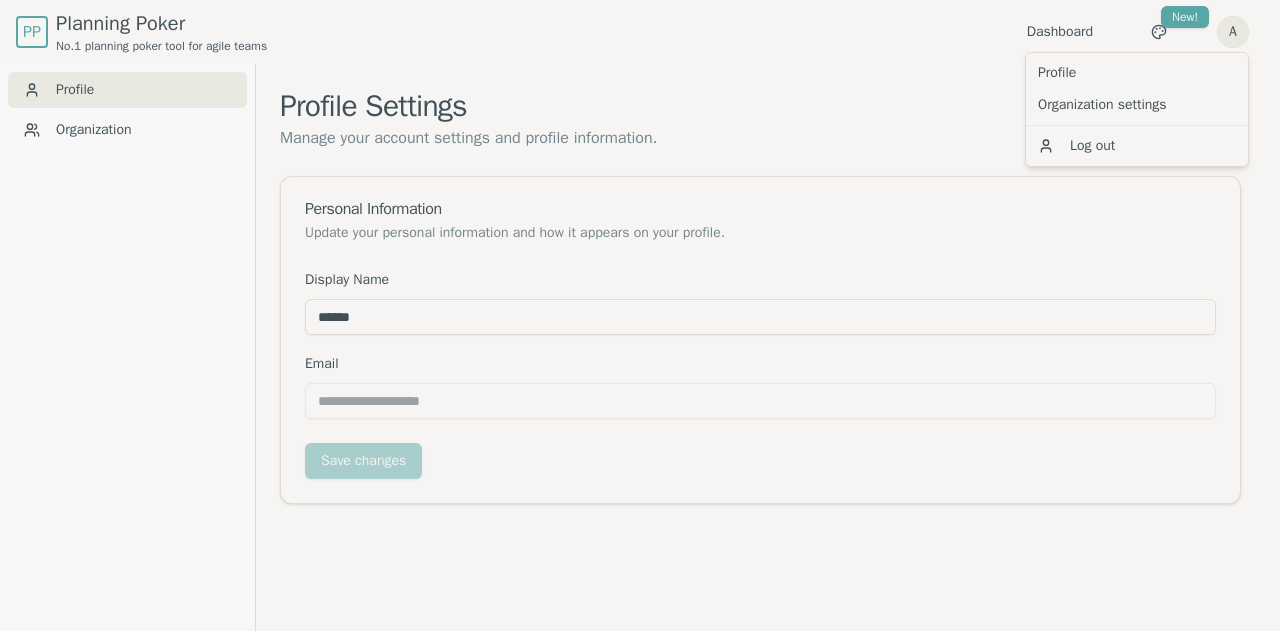 click on "**********" at bounding box center [640, 347] 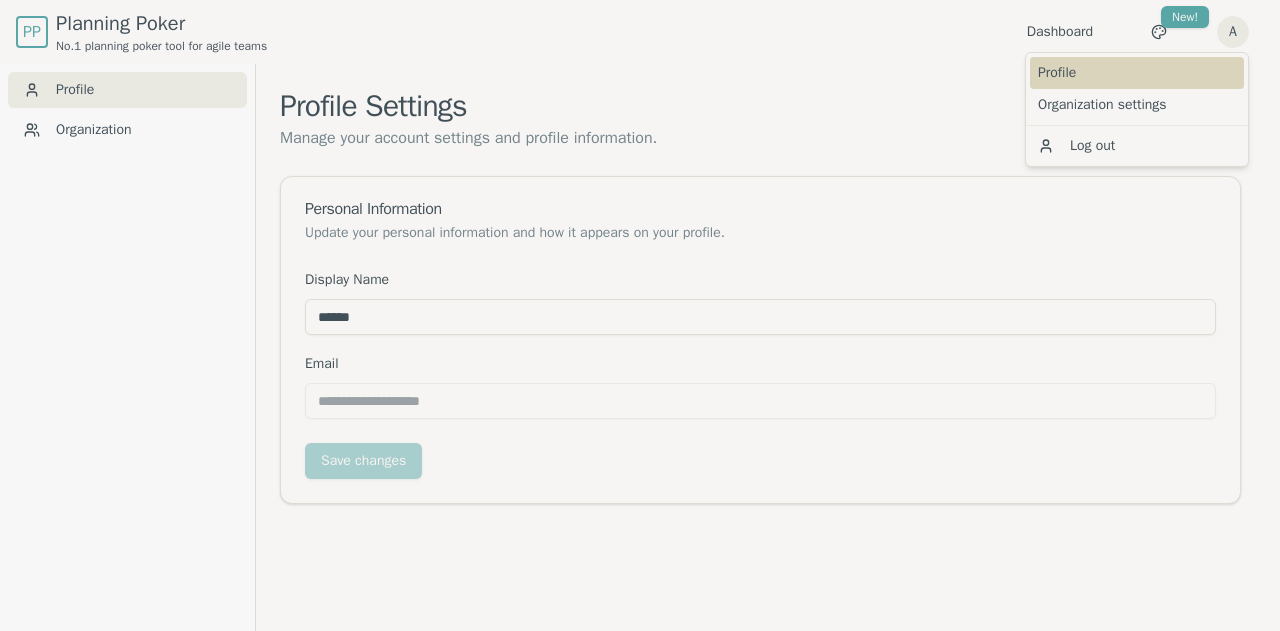 click on "Profile" at bounding box center [1137, 73] 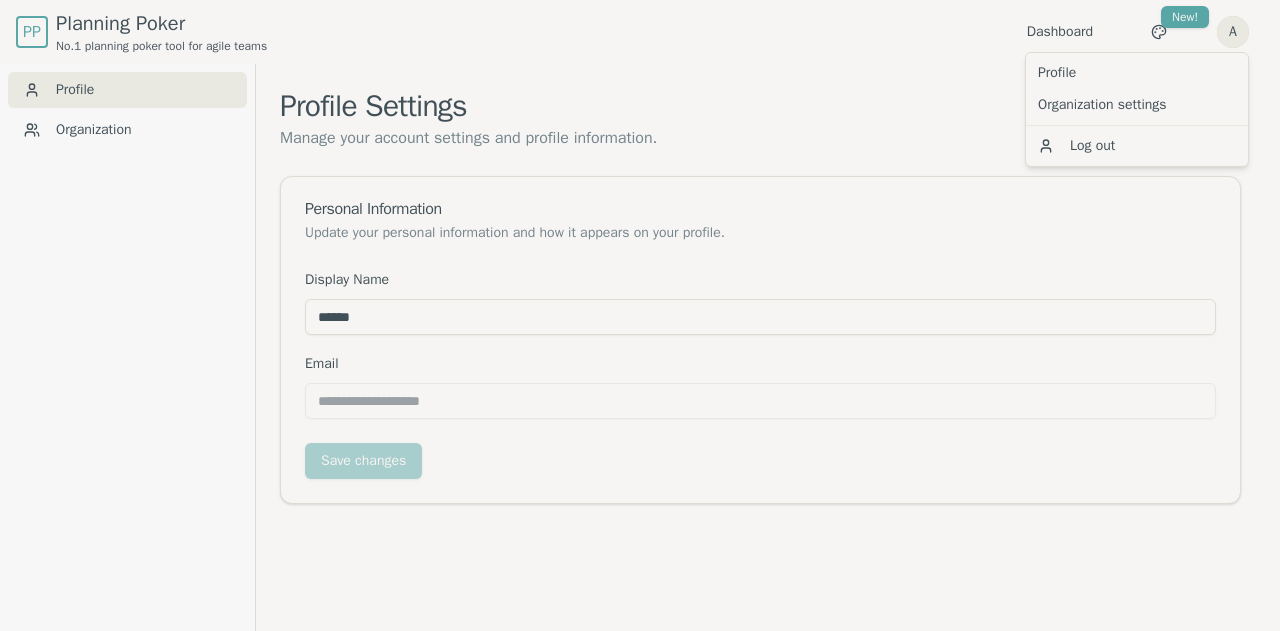 click on "**********" at bounding box center [640, 347] 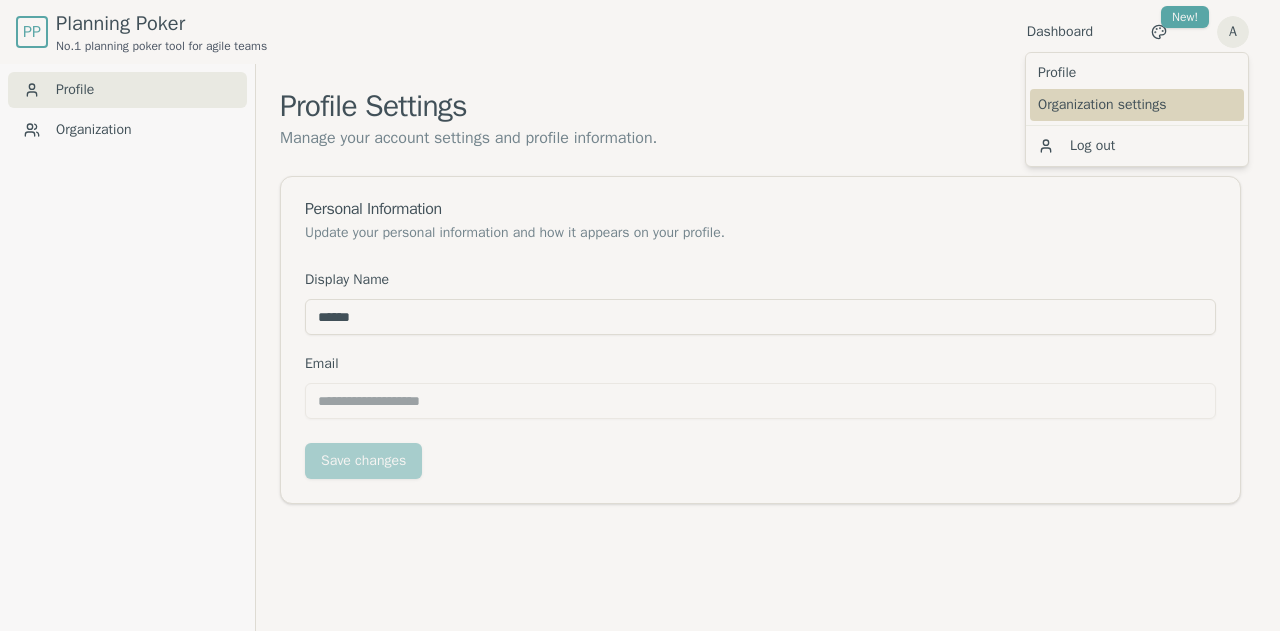click on "Organization settings" at bounding box center (1137, 105) 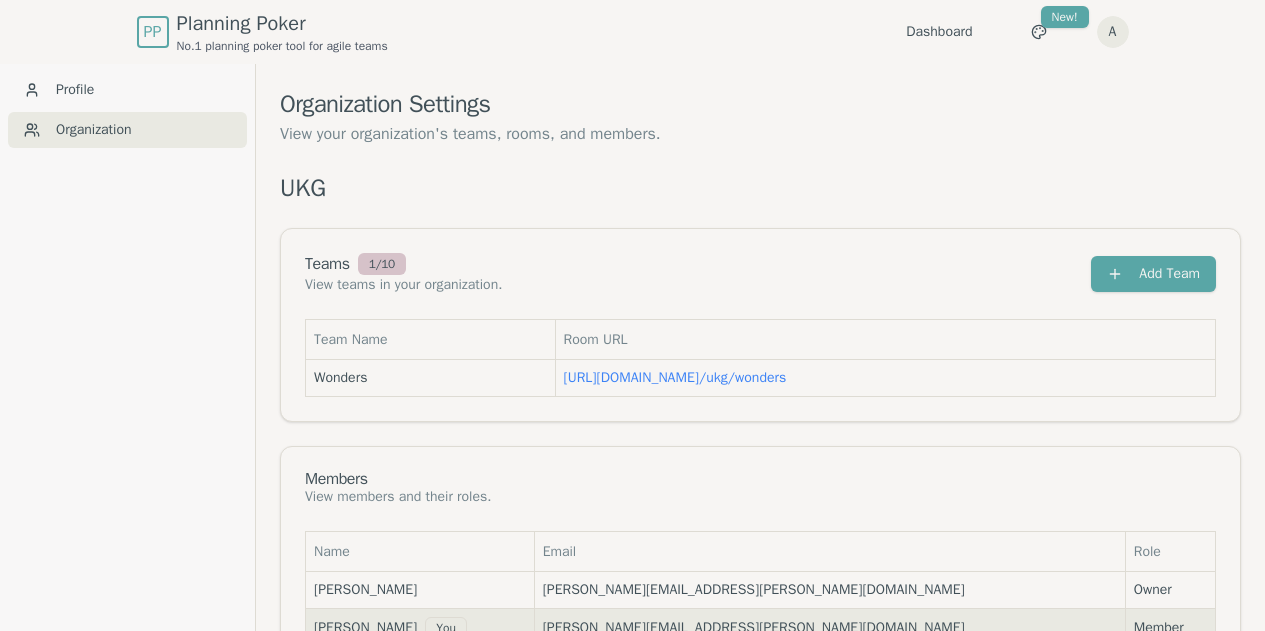 scroll, scrollTop: 66, scrollLeft: 0, axis: vertical 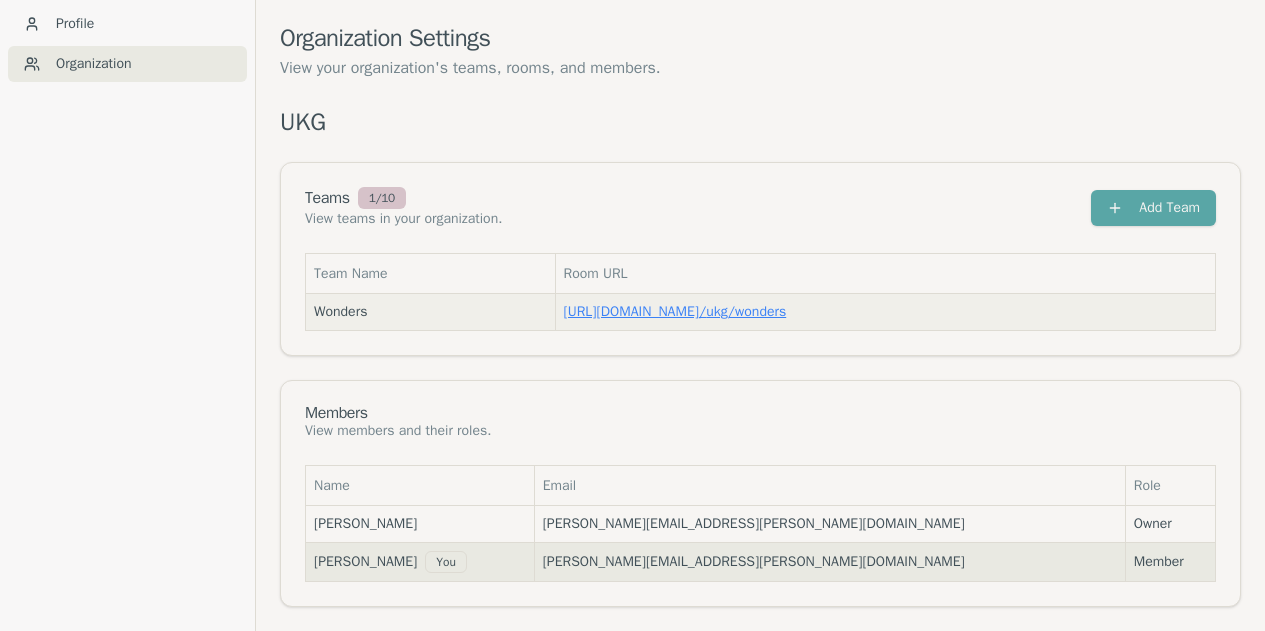 click on "https://planning-poker.com / ukg/wonders" at bounding box center [675, 311] 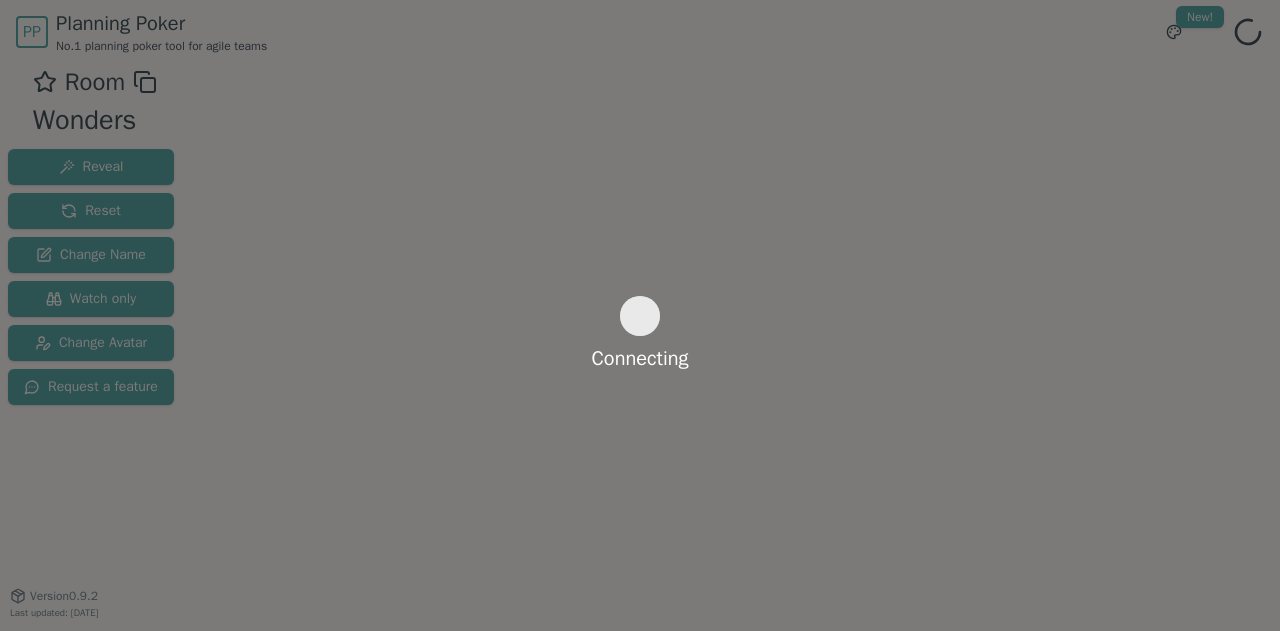 scroll, scrollTop: 0, scrollLeft: 0, axis: both 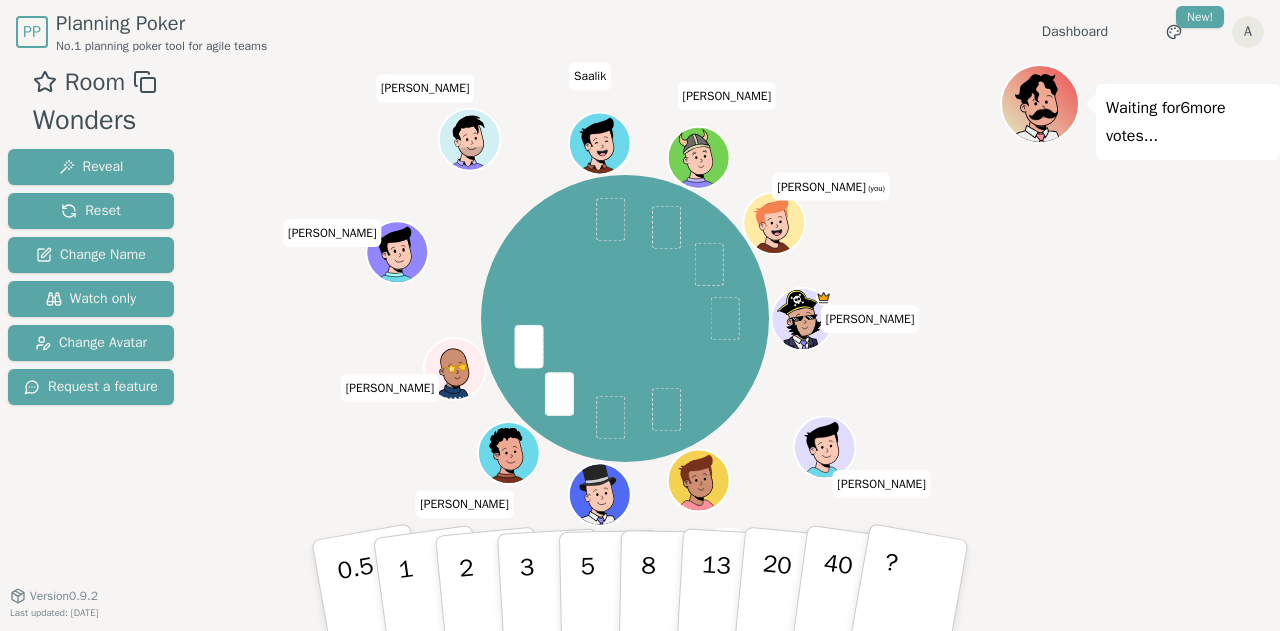 click 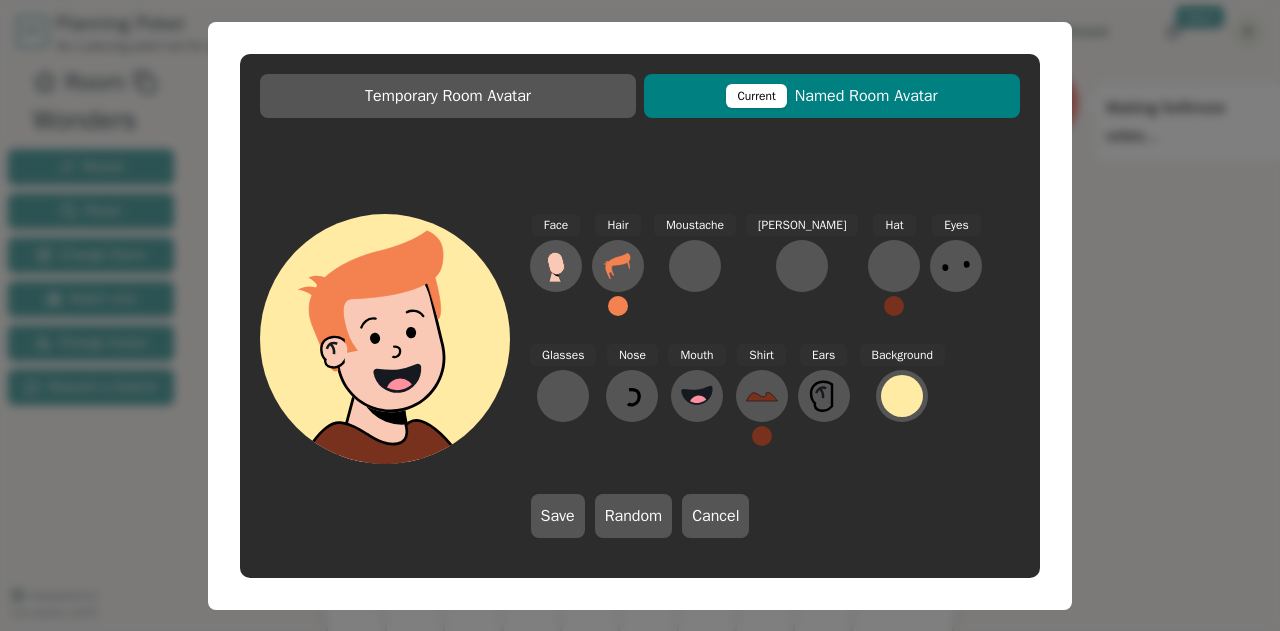 click on "Temporary Room Avatar Current Named Room Avatar Face Hair Moustache [PERSON_NAME] Hat Eyes Glasses Nose Mouth Shirt Ears Background Save Random Cancel" at bounding box center [640, 315] 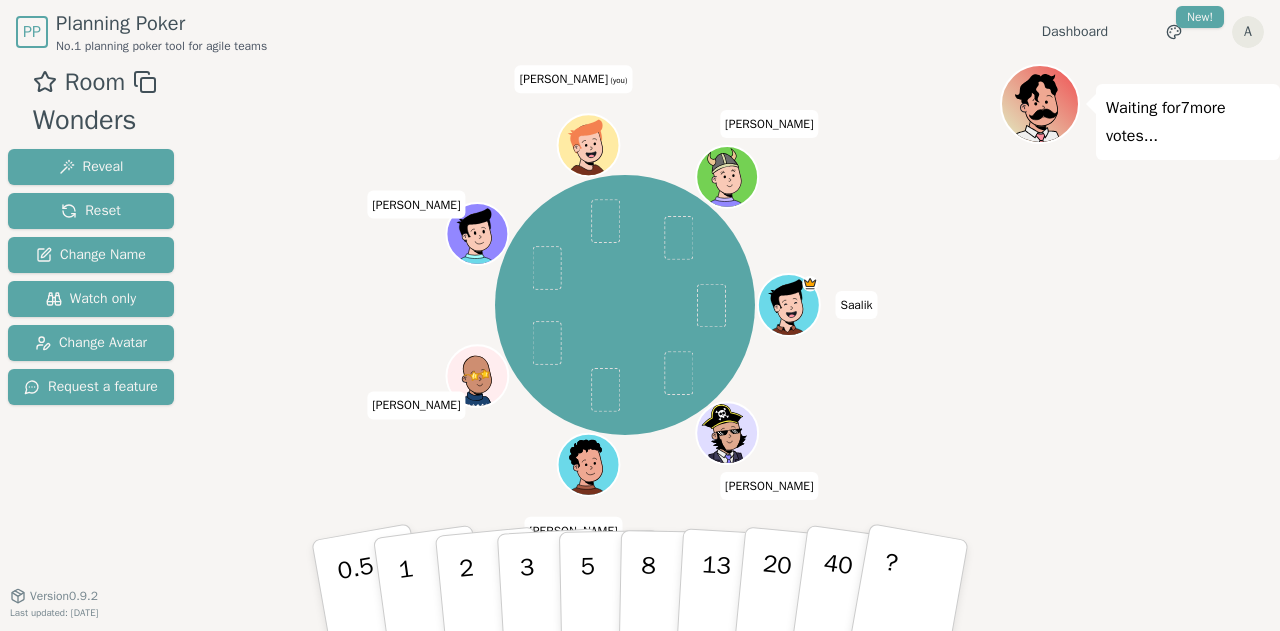 click 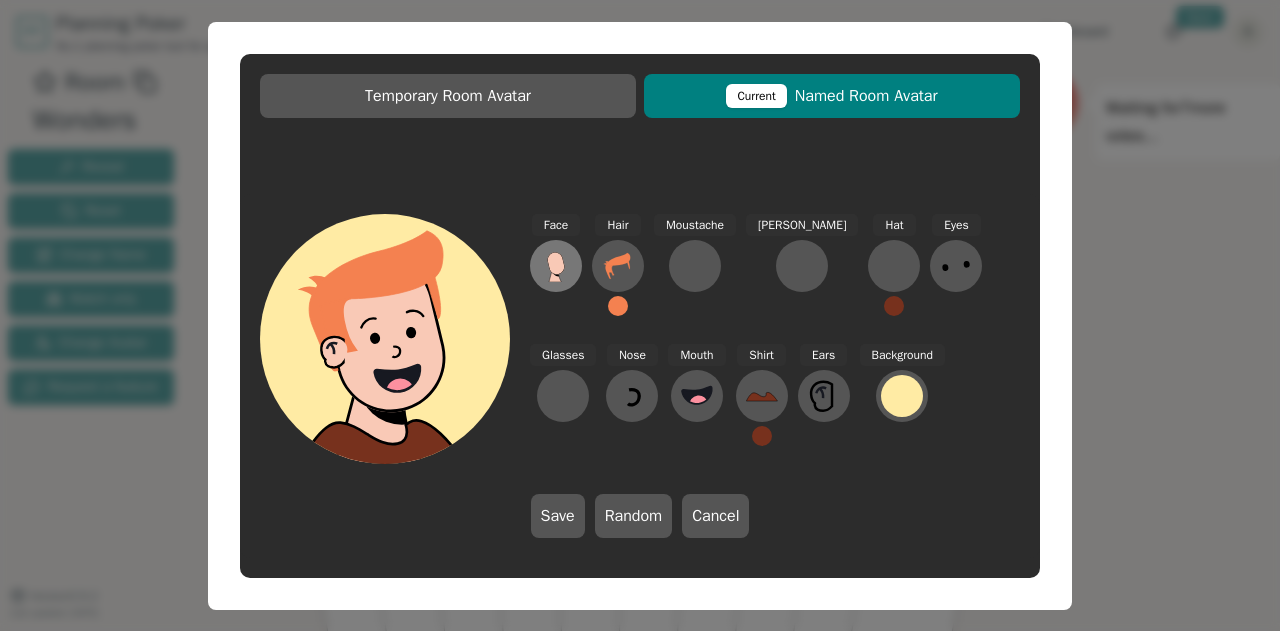 click 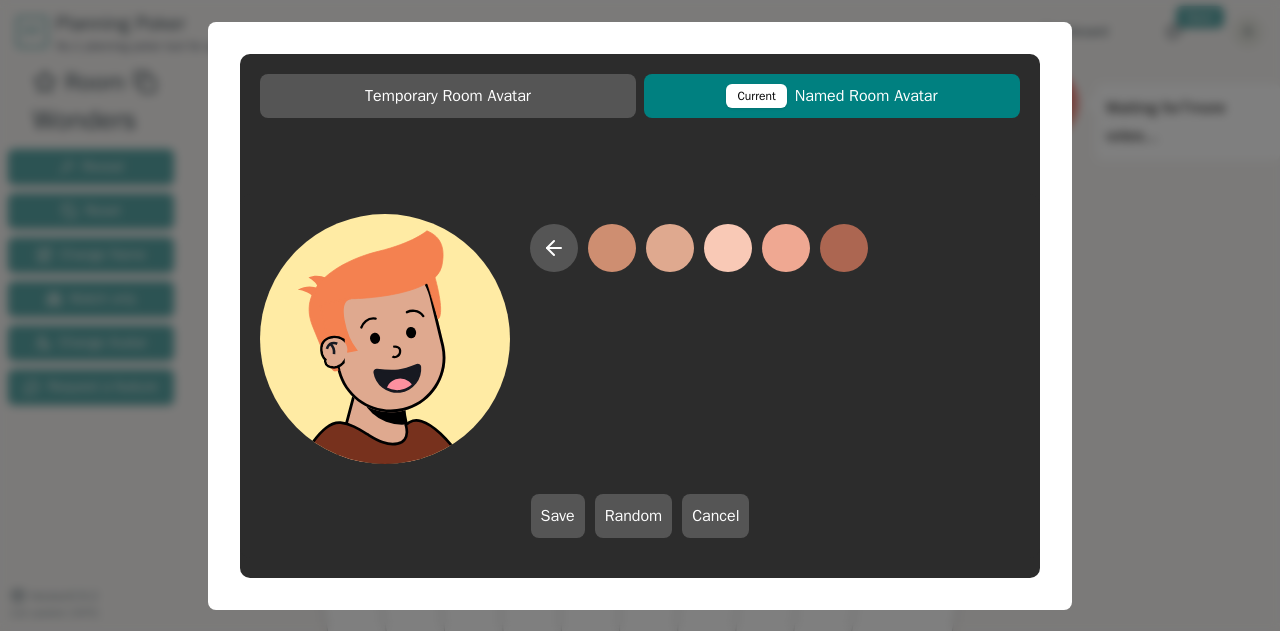 click at bounding box center [670, 248] 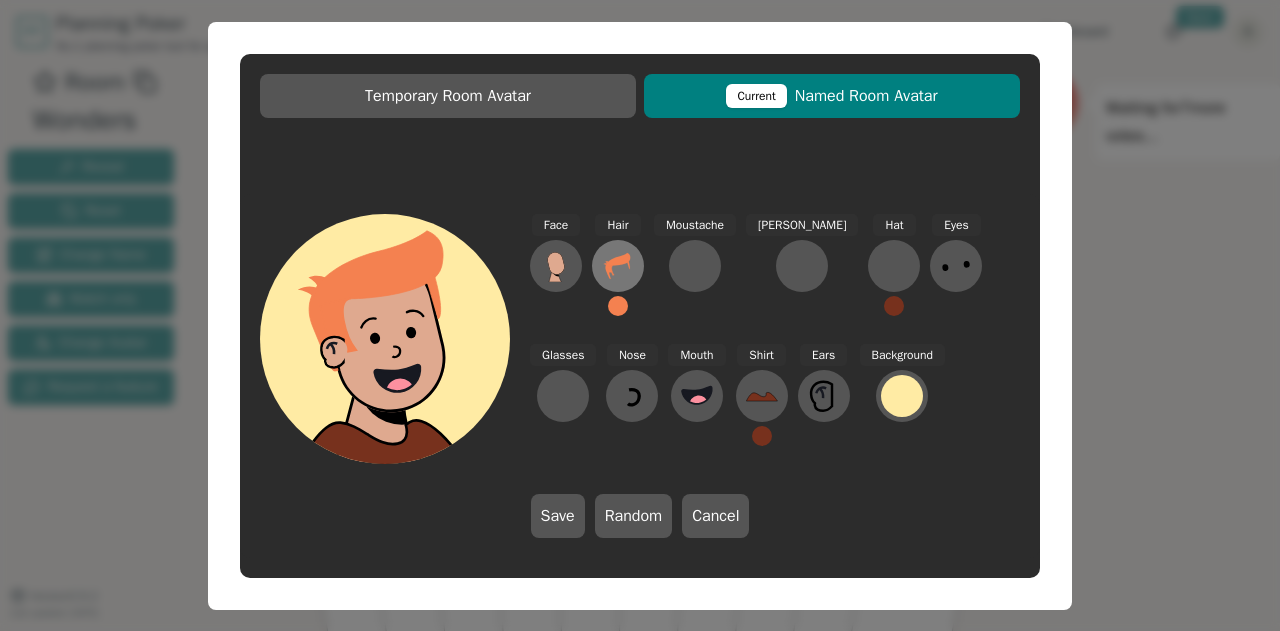 click at bounding box center [618, 266] 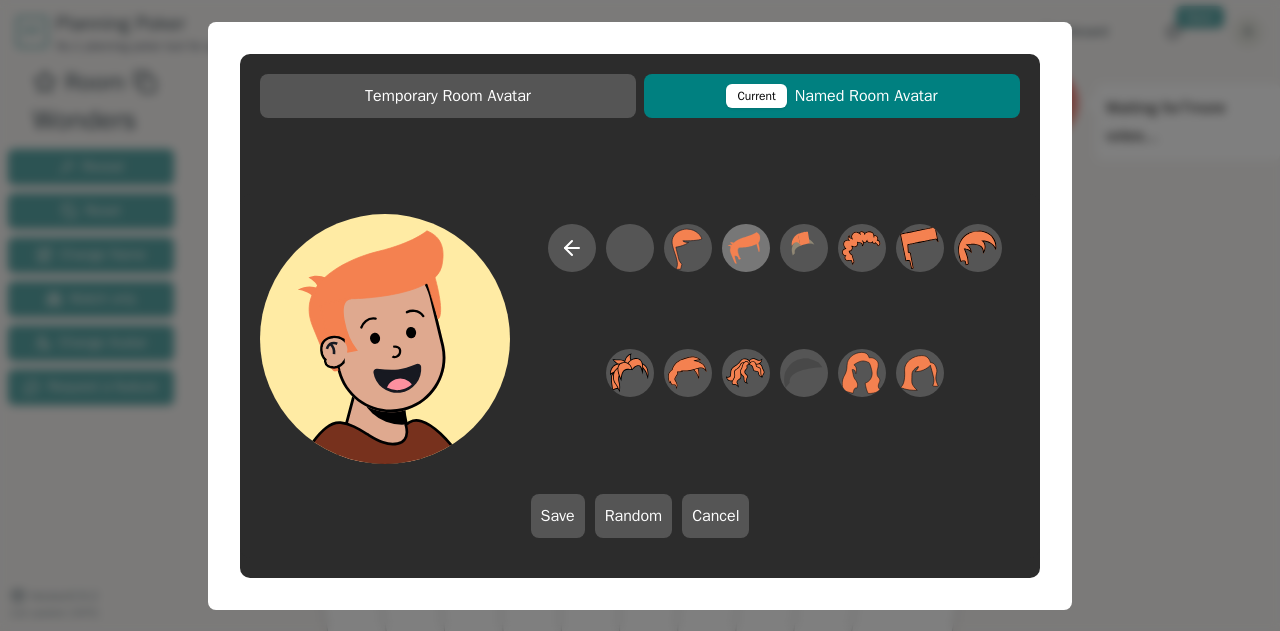 click 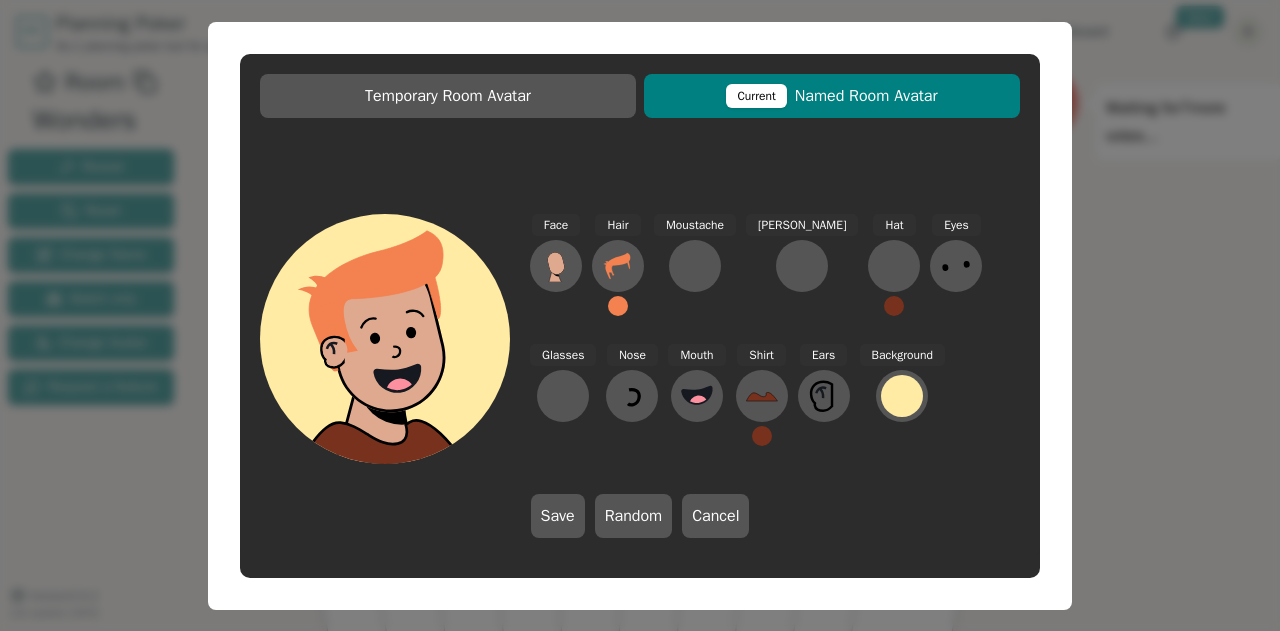 click at bounding box center (618, 306) 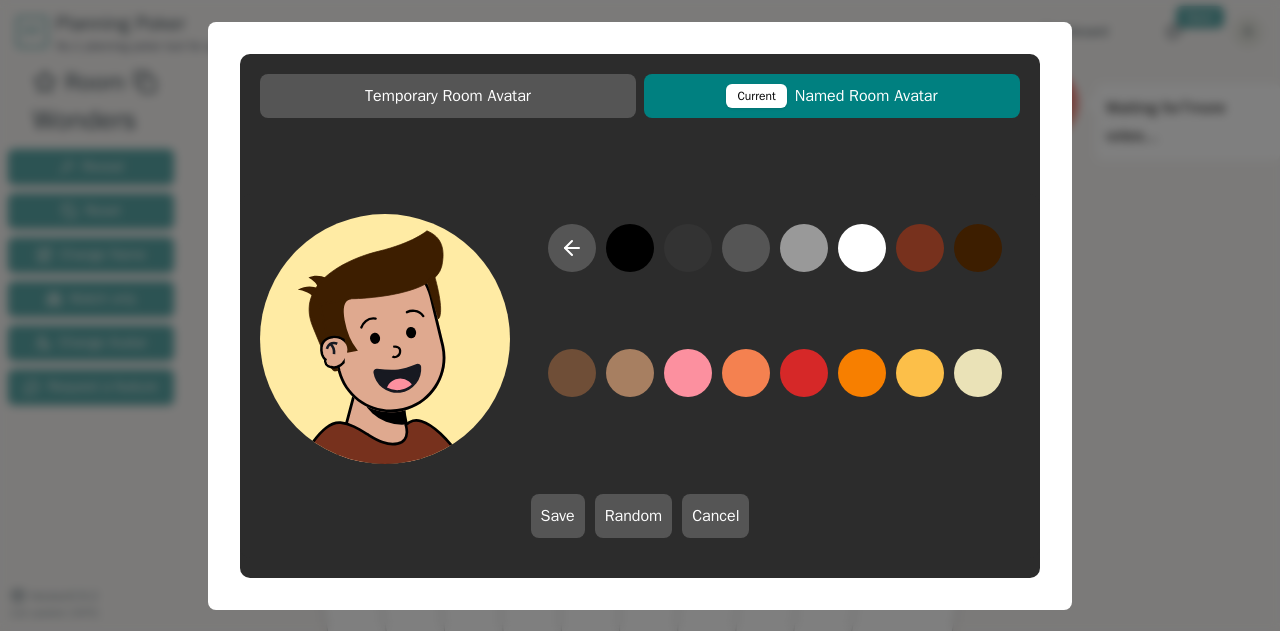 click at bounding box center (978, 248) 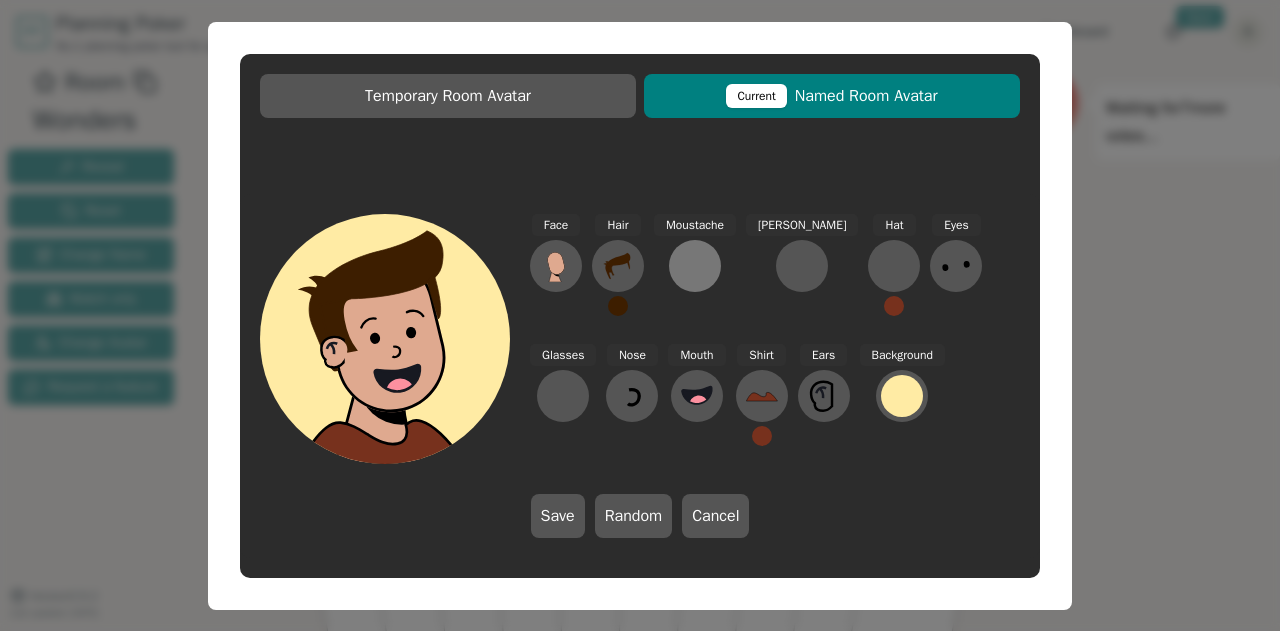 click at bounding box center (695, 266) 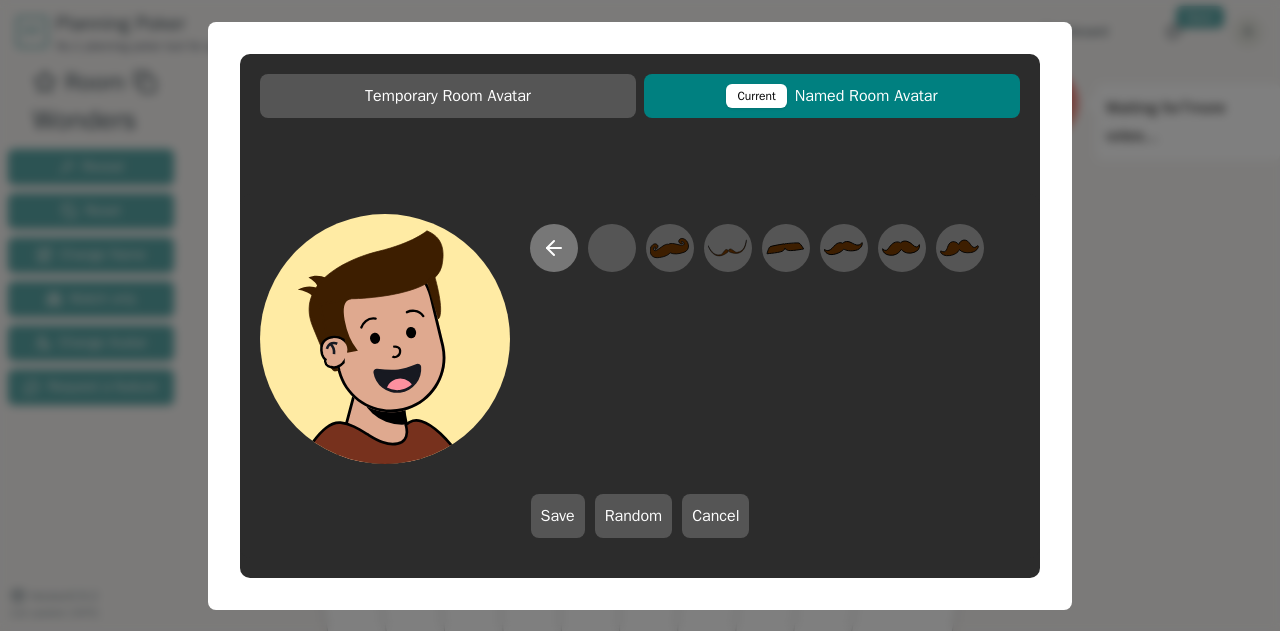 click 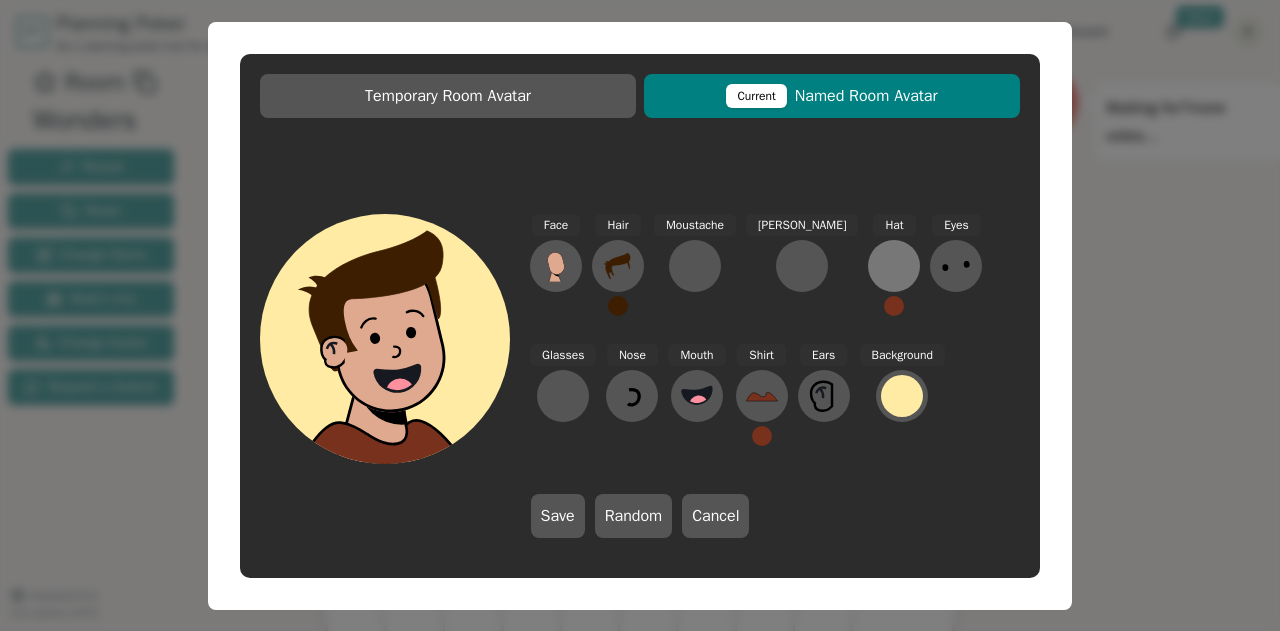 click at bounding box center (894, 266) 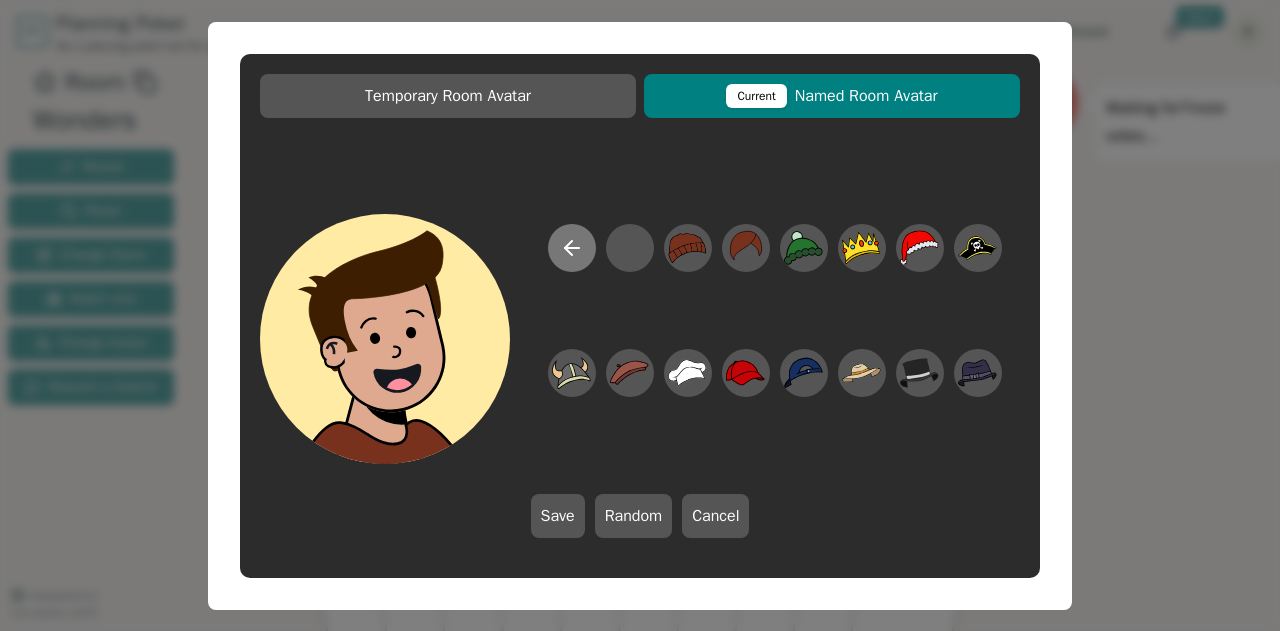 click at bounding box center [572, 248] 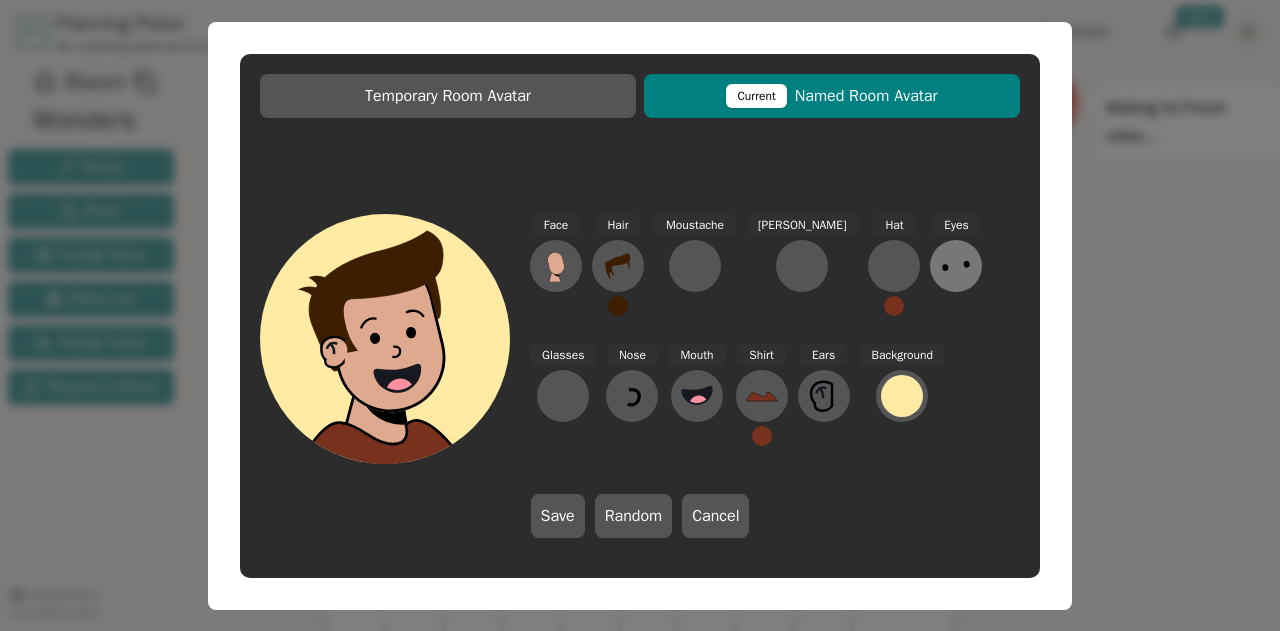click 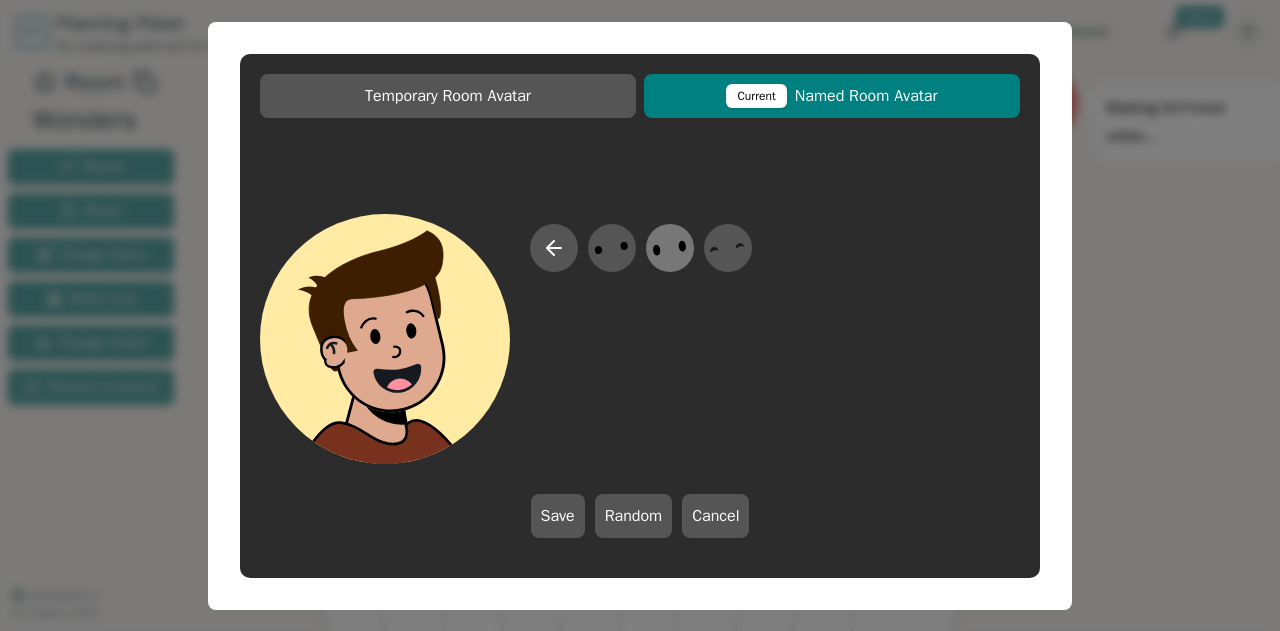 click 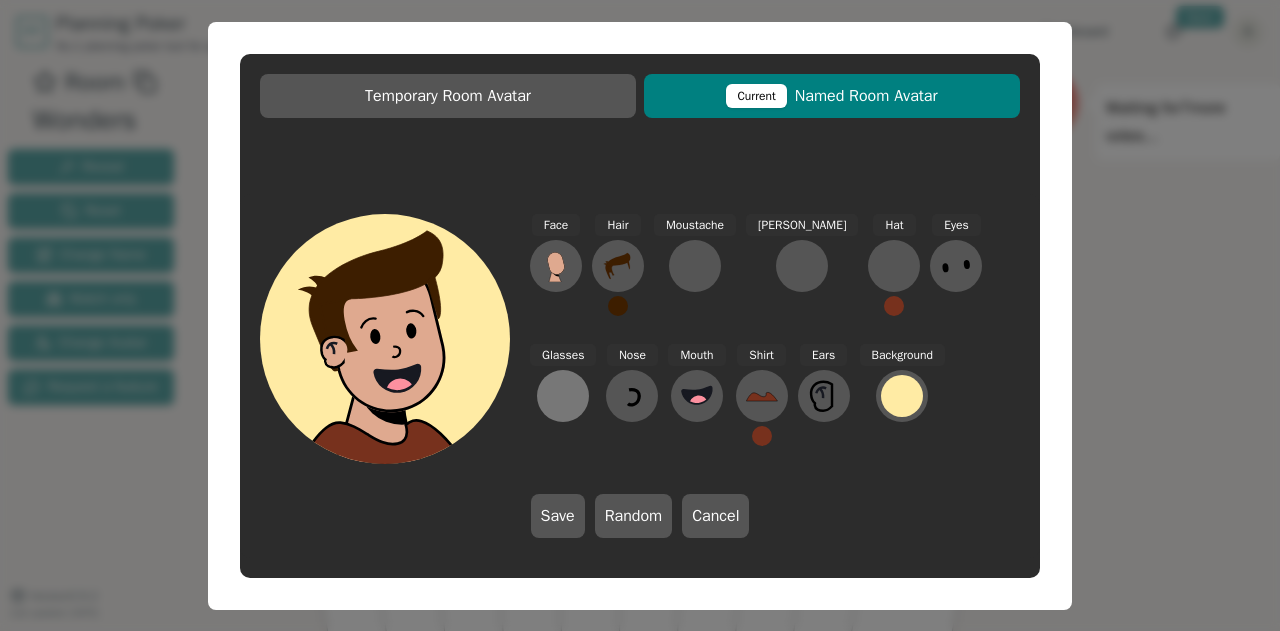 click at bounding box center [563, 396] 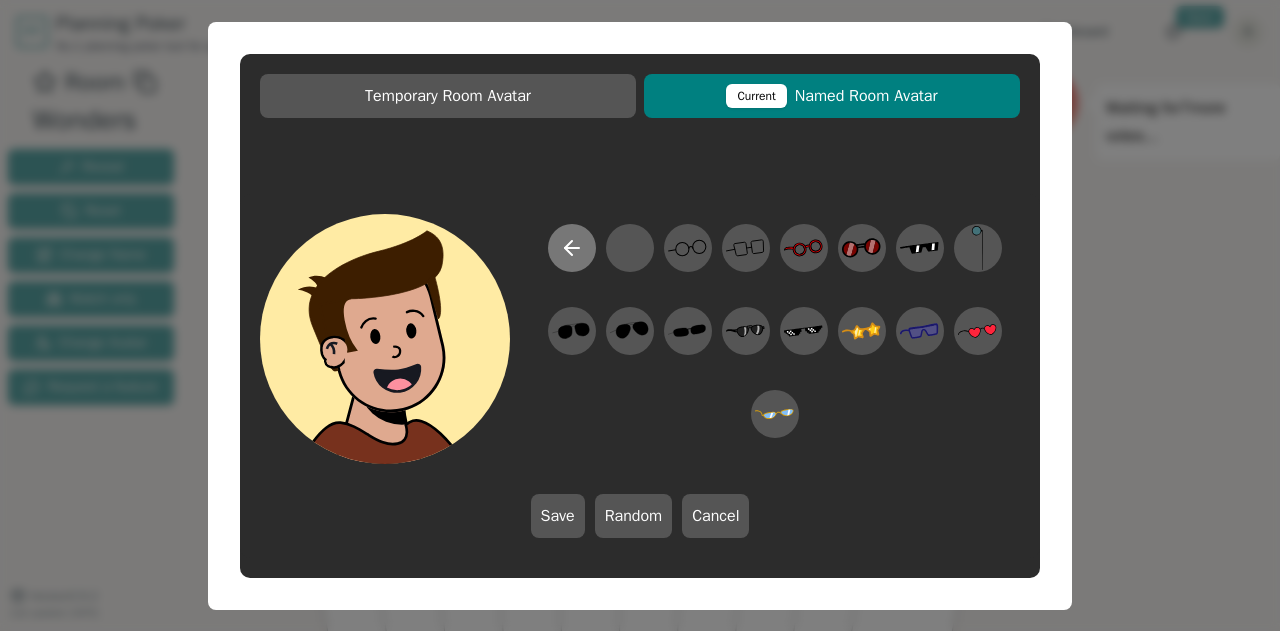 click 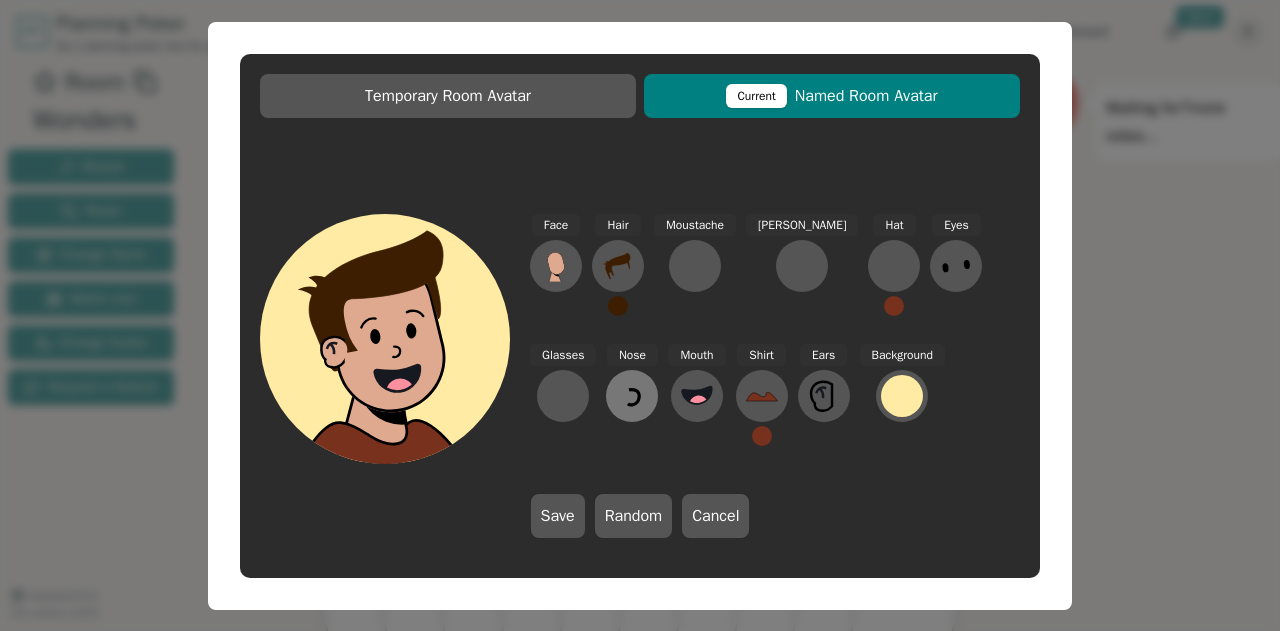 click 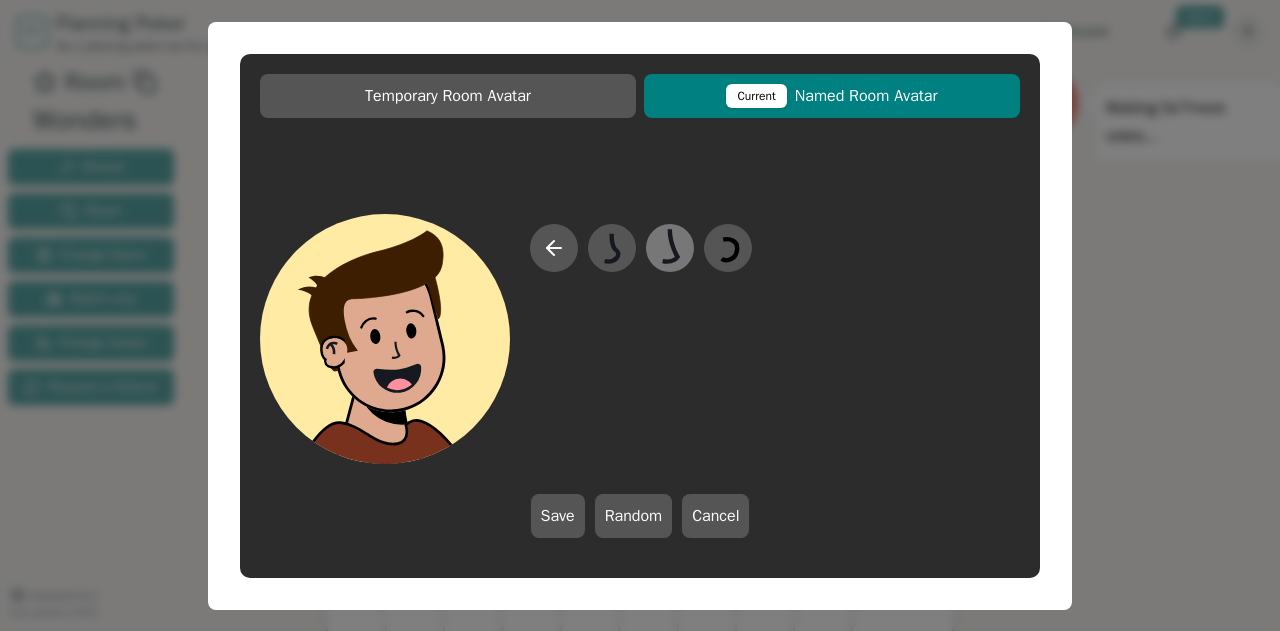 click 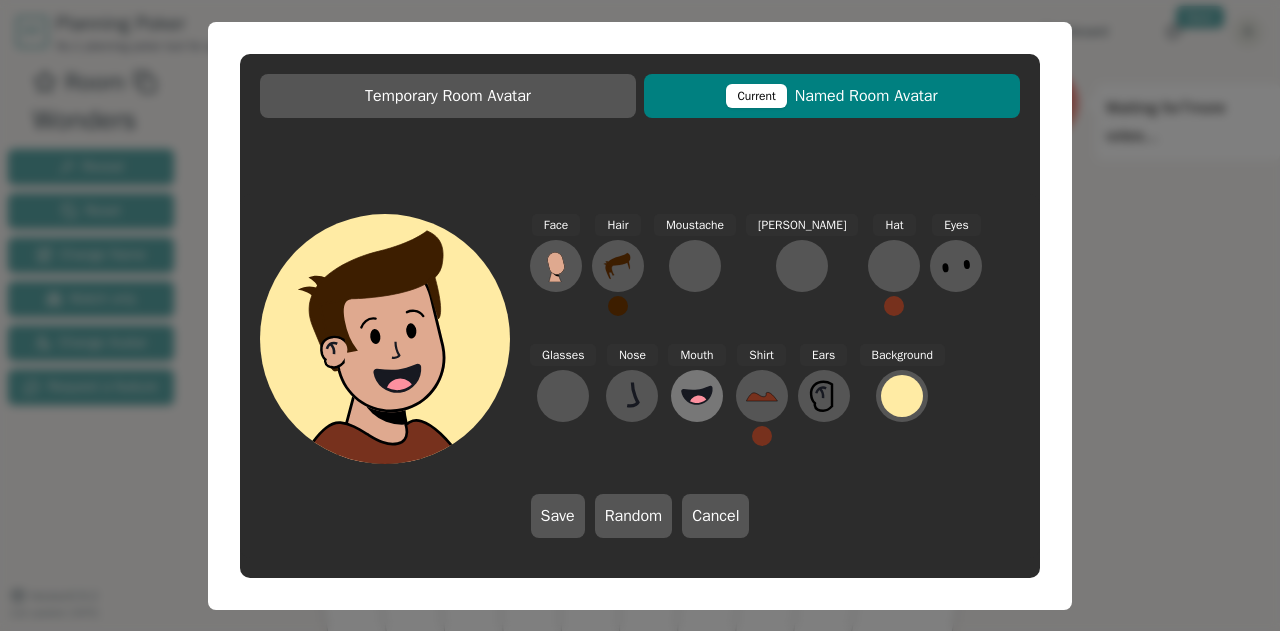 click 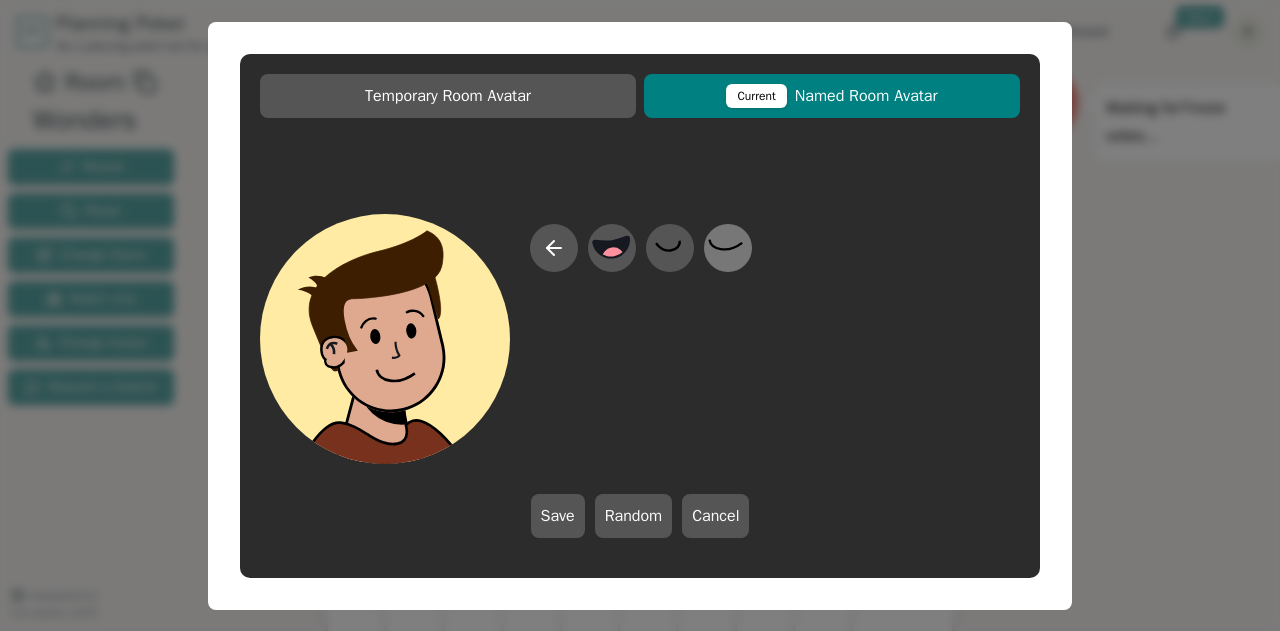 click 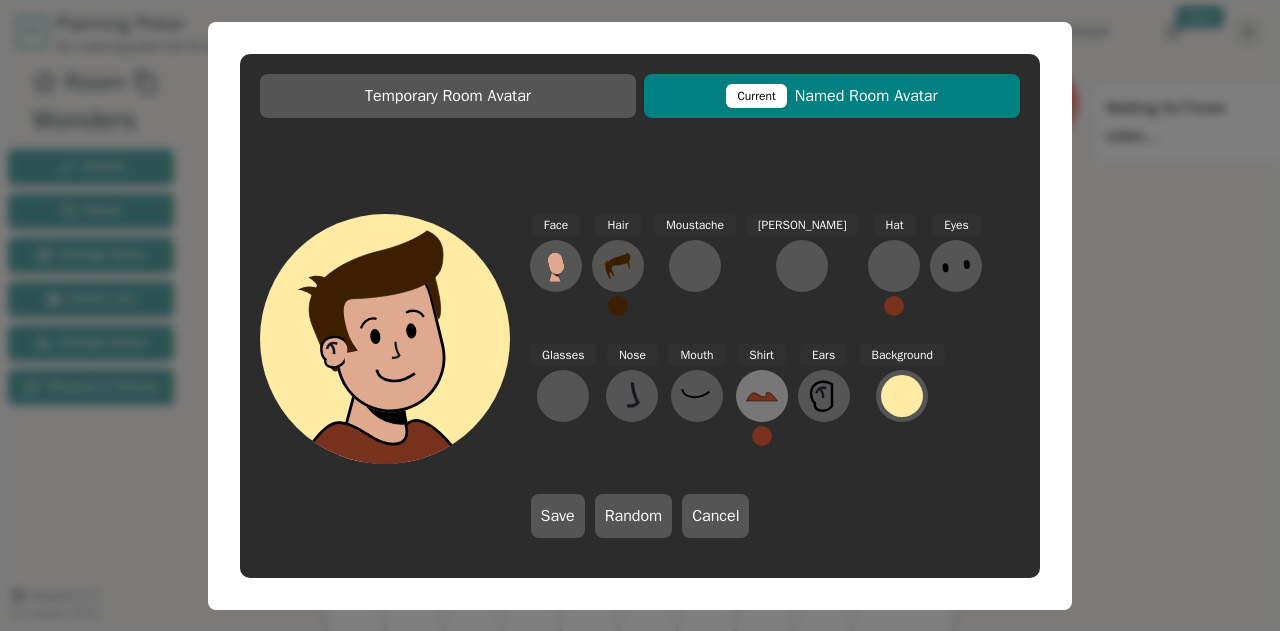 click 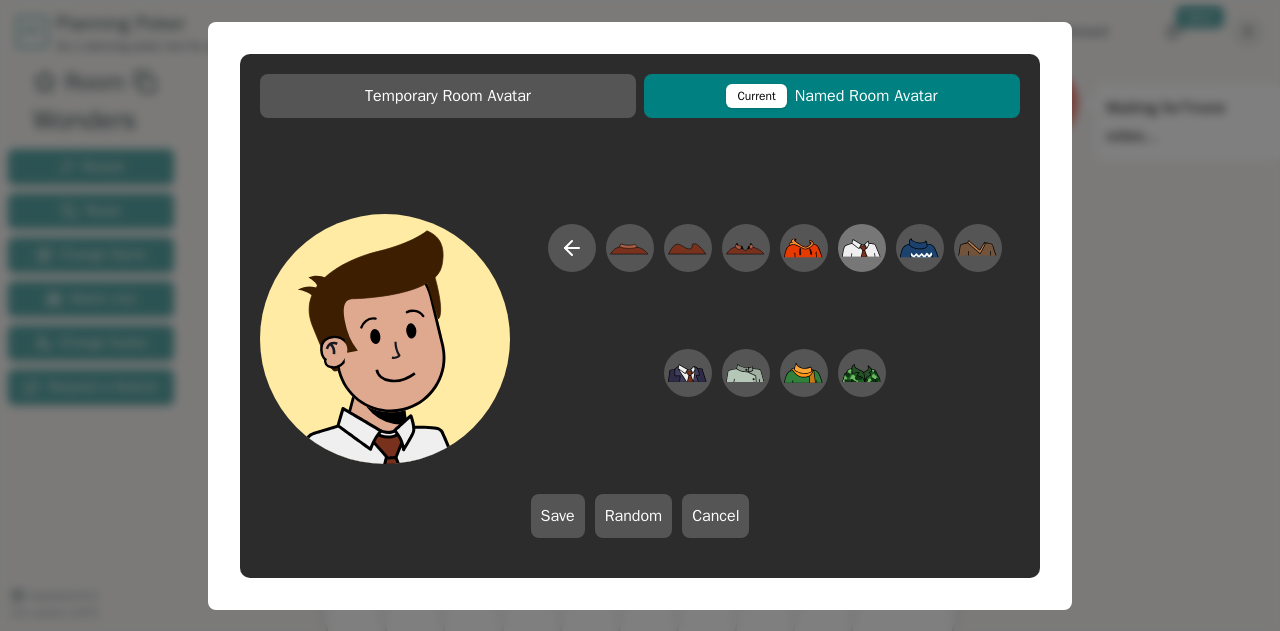 click at bounding box center (862, 248) 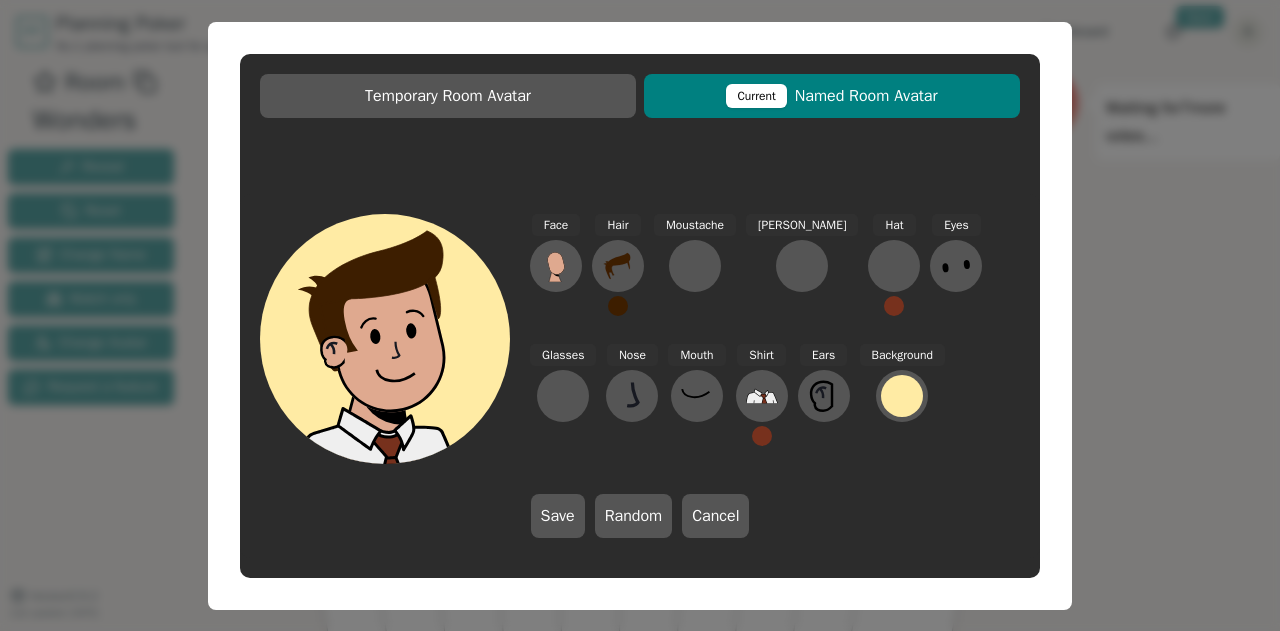 click at bounding box center [762, 436] 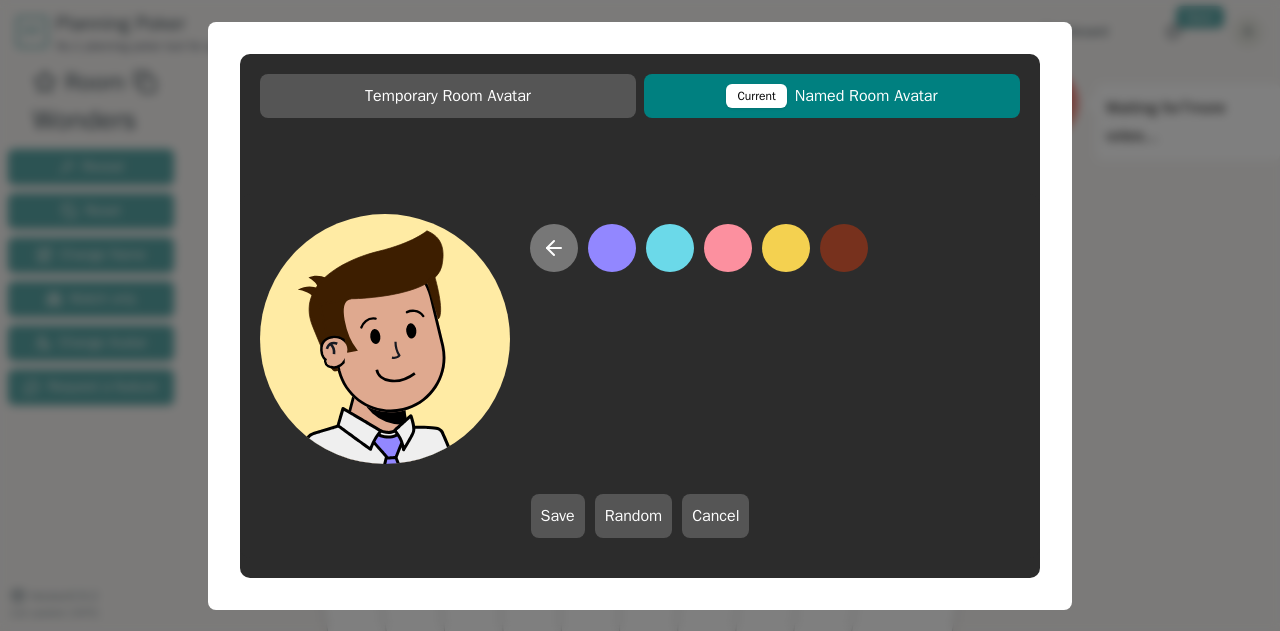 click 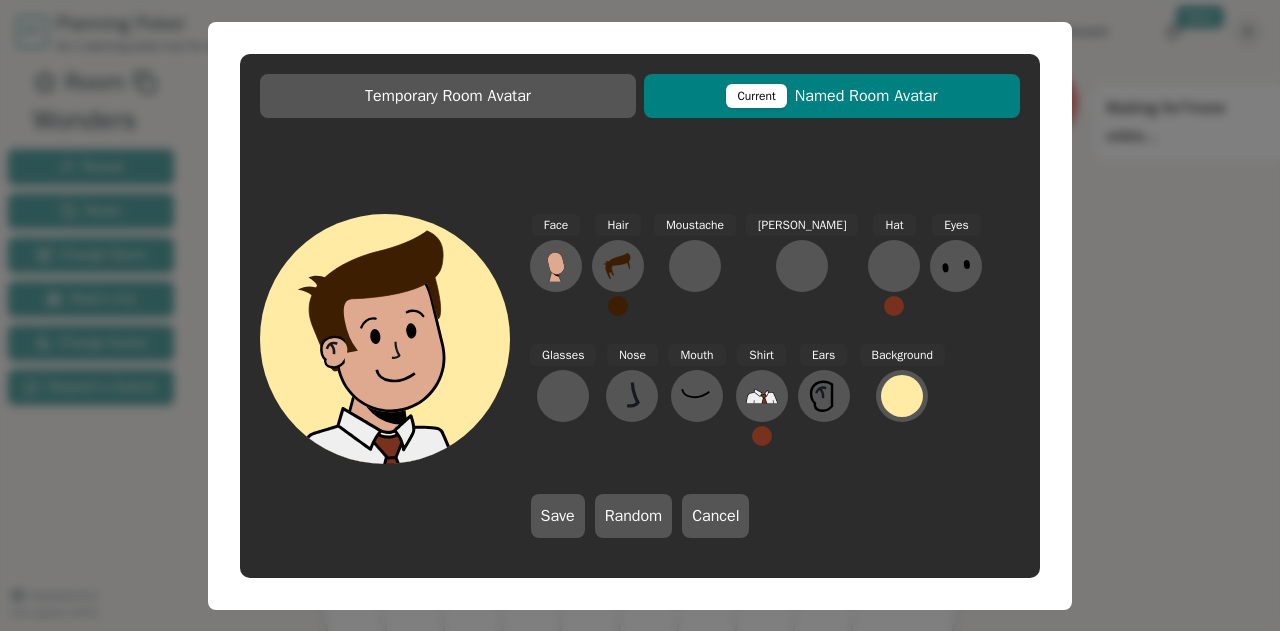 click at bounding box center (762, 436) 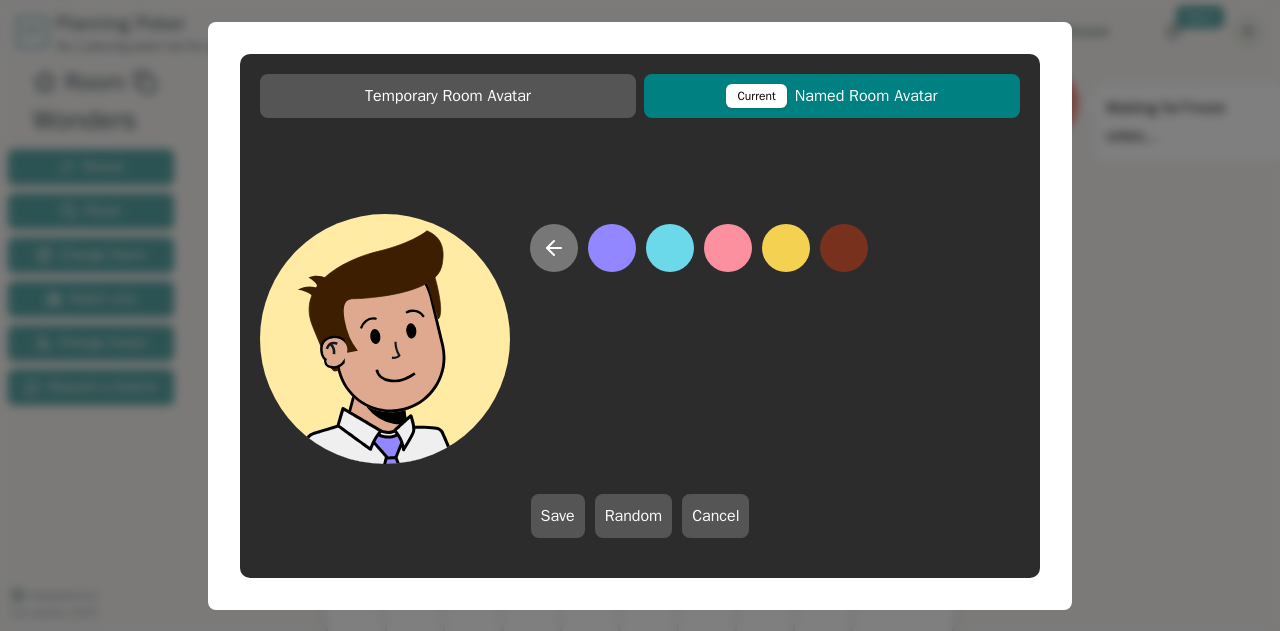 click 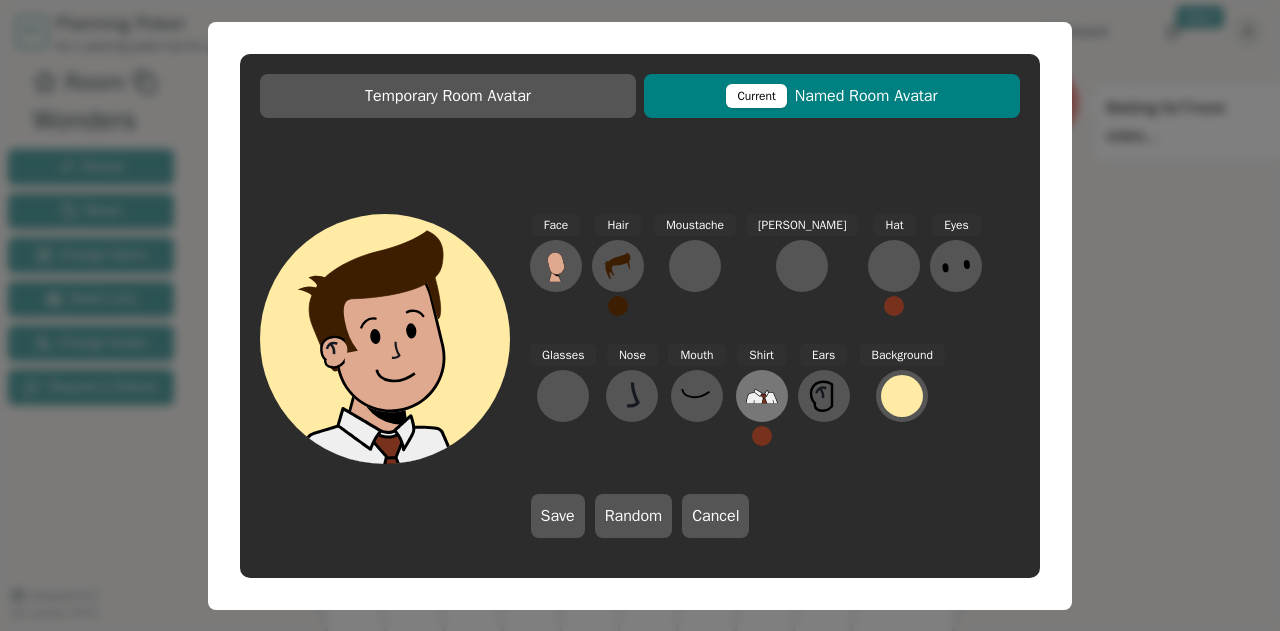 click 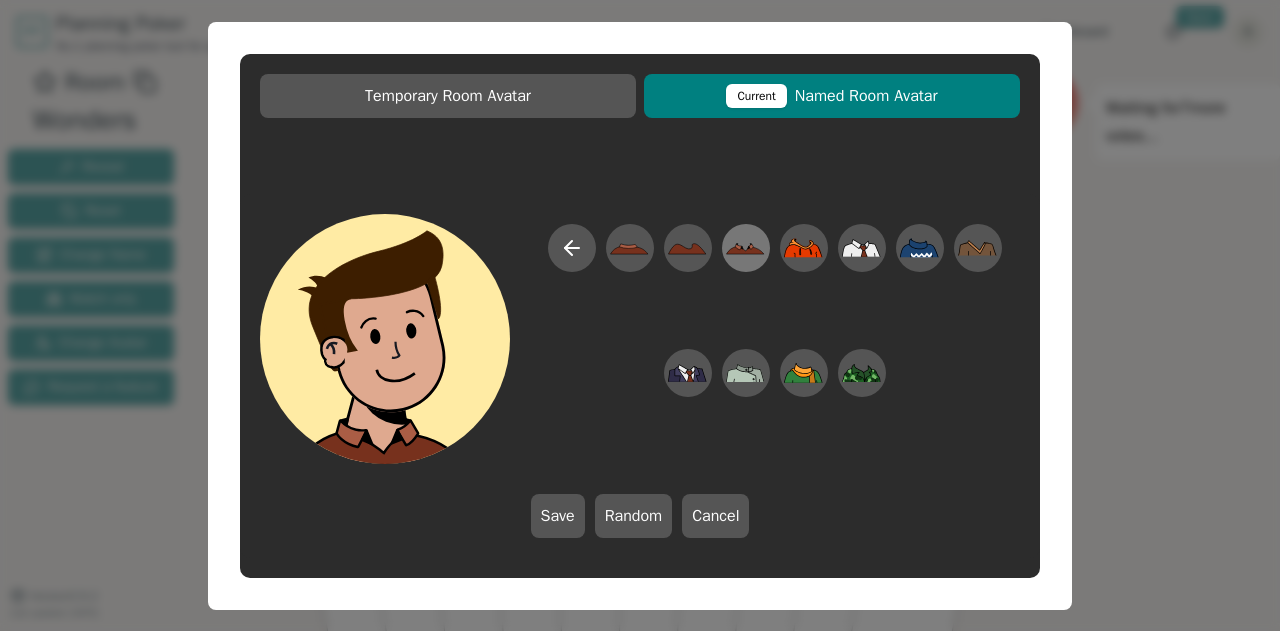 click 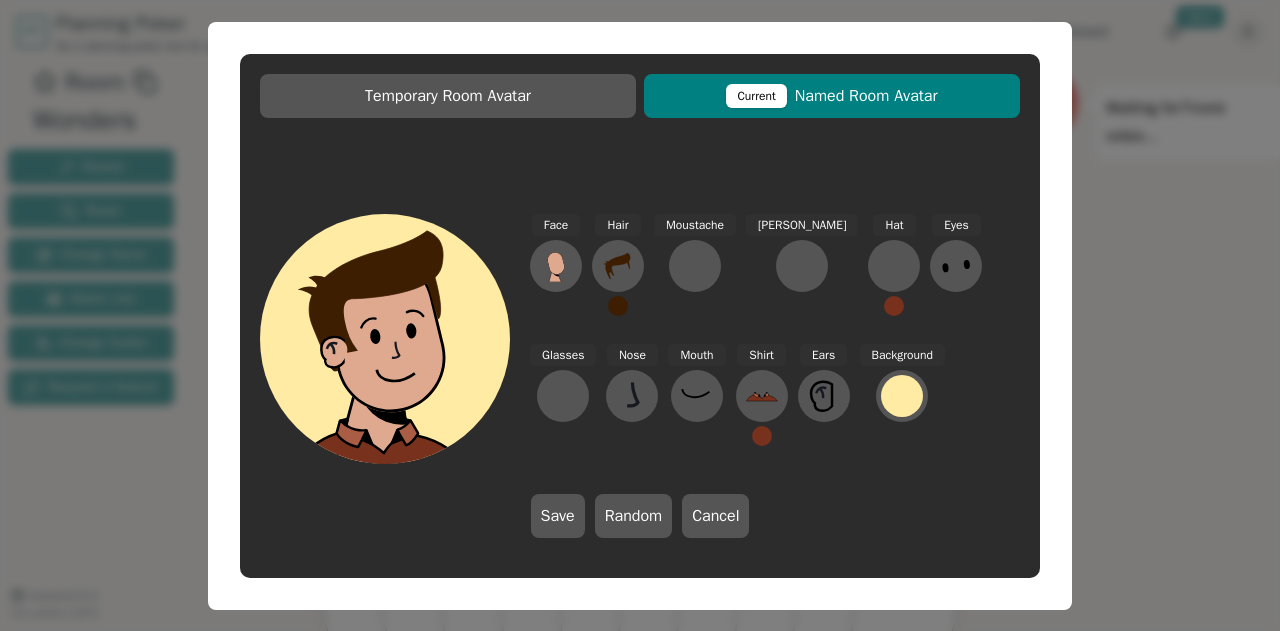 click at bounding box center [762, 436] 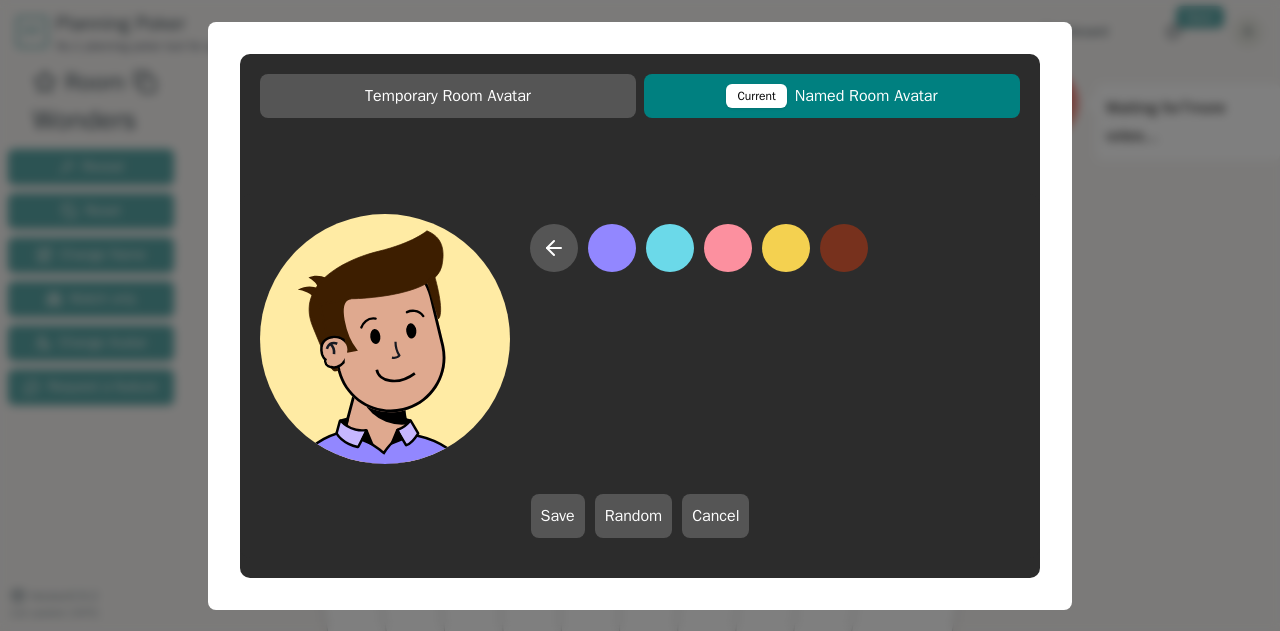 click at bounding box center [612, 248] 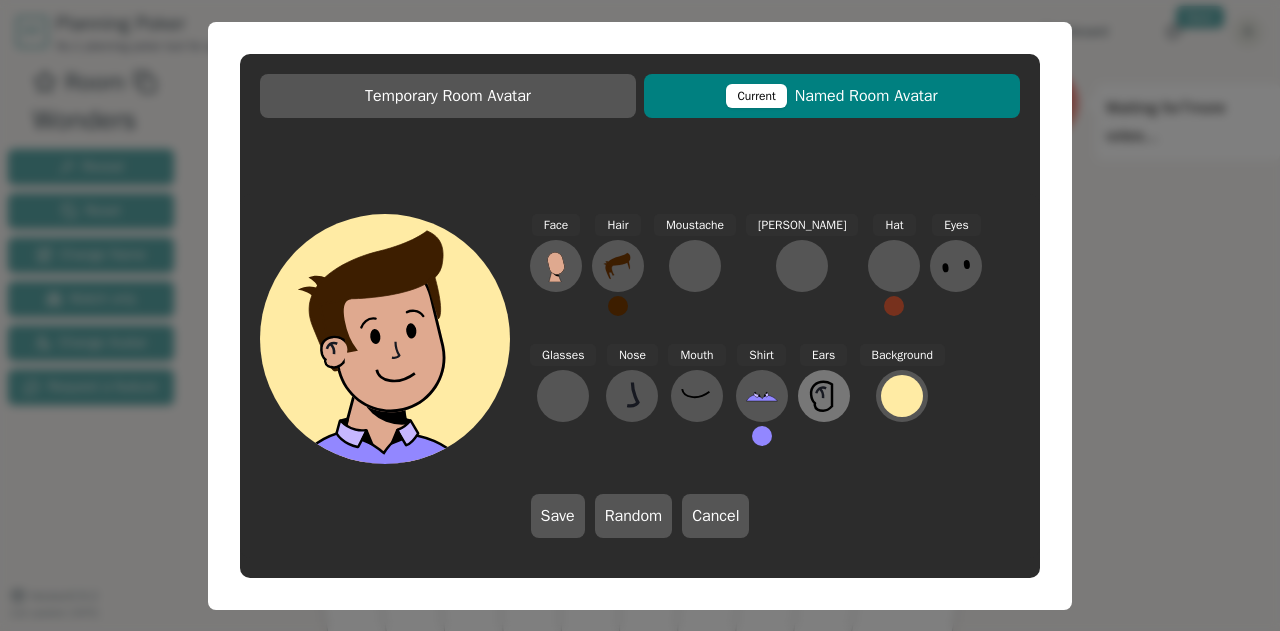 click 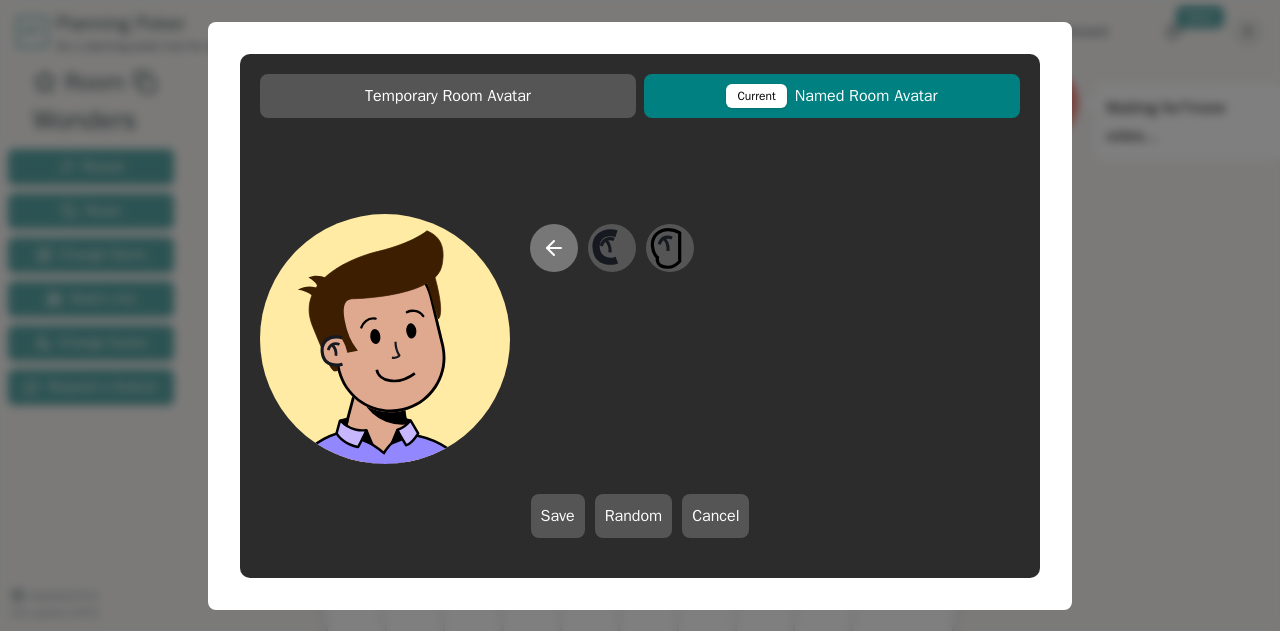 click at bounding box center [554, 248] 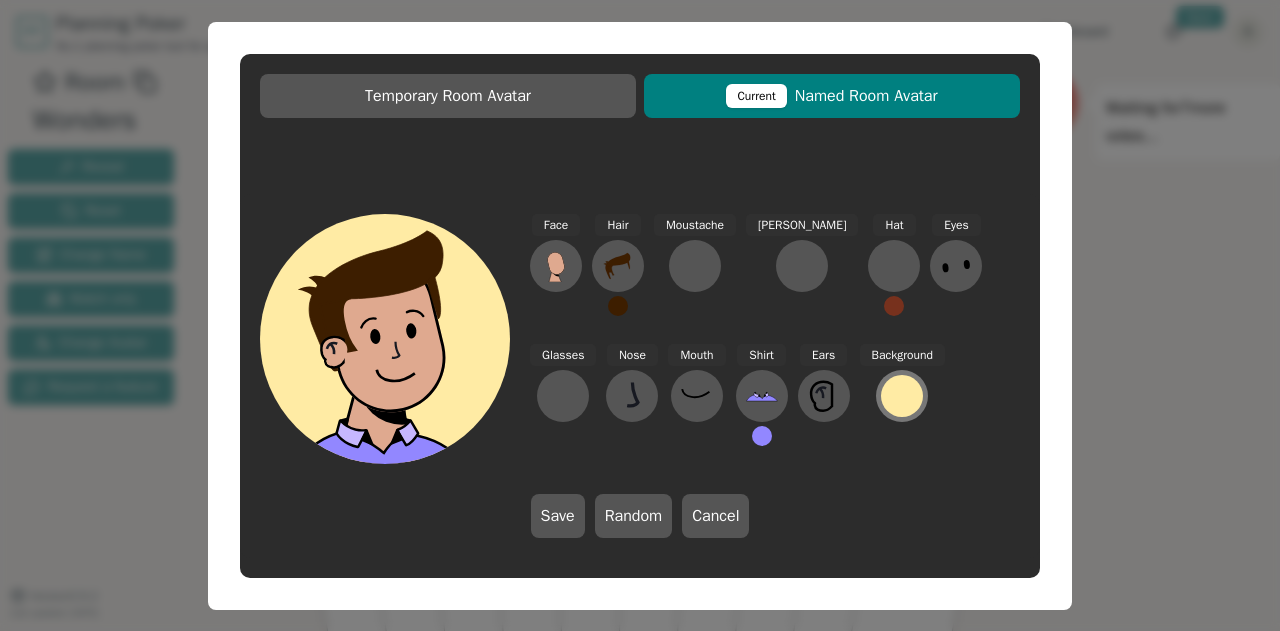 click at bounding box center (902, 396) 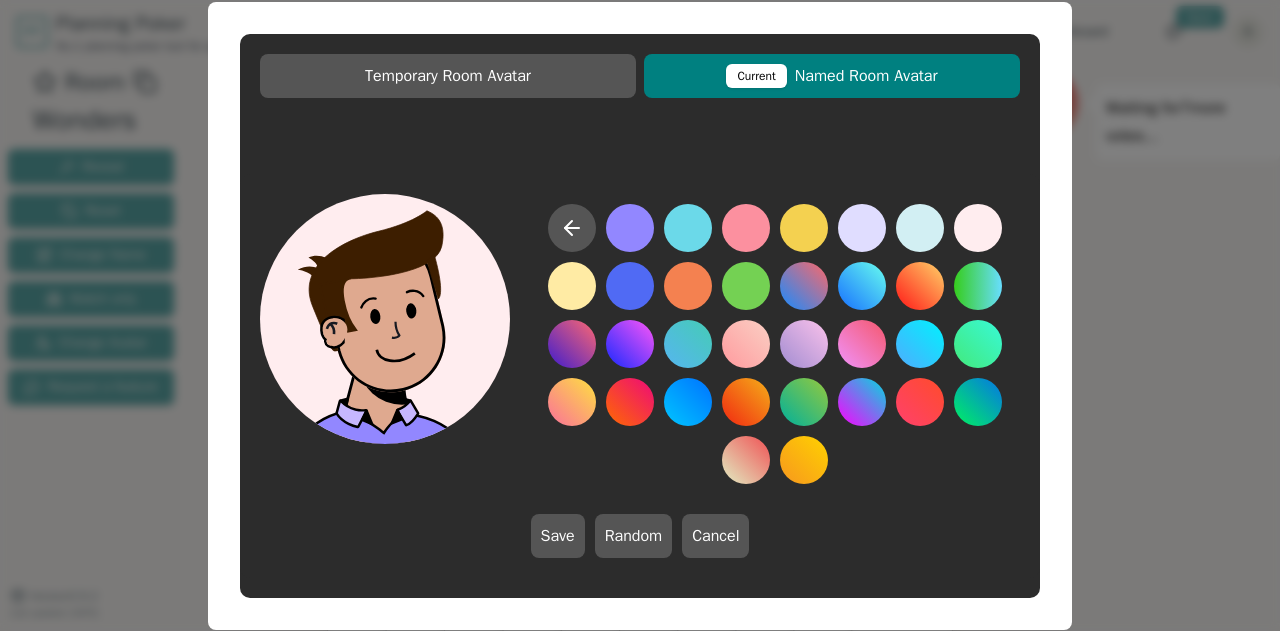 click at bounding box center (978, 228) 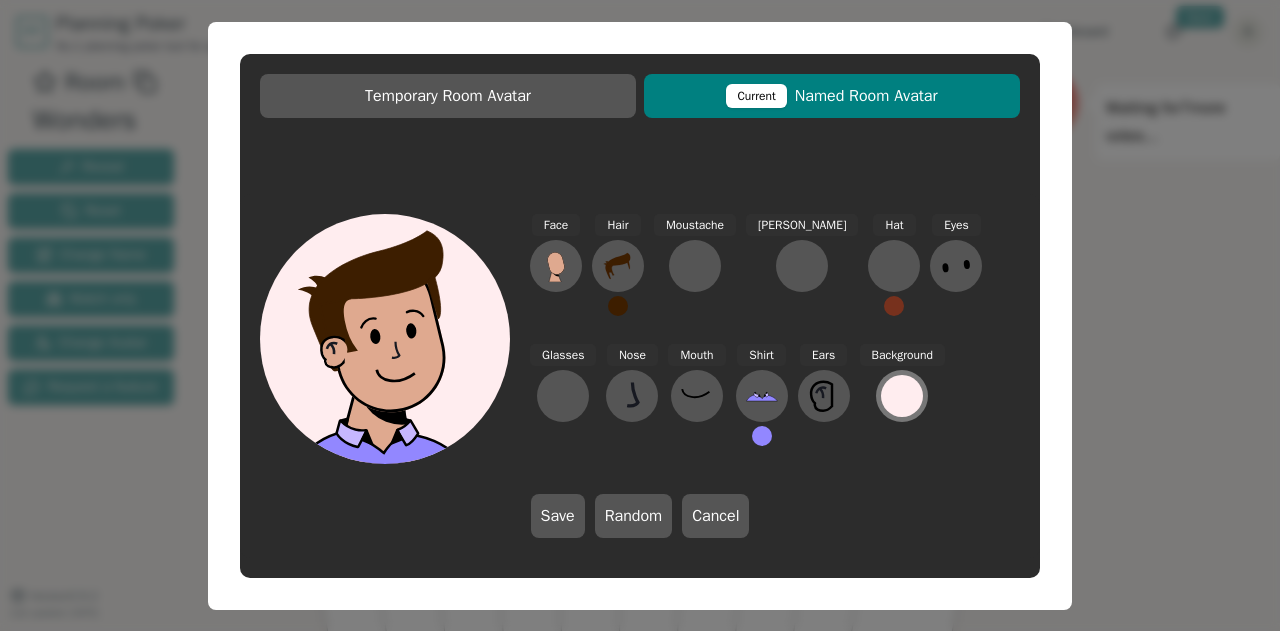 click at bounding box center (902, 396) 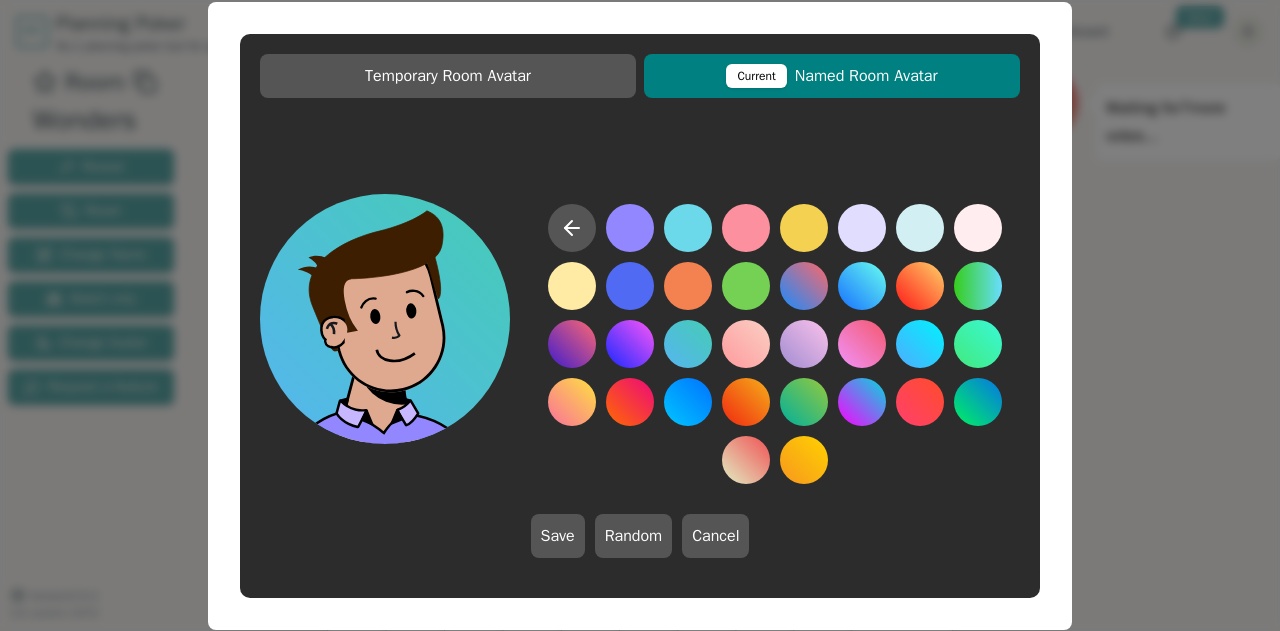 click at bounding box center (688, 344) 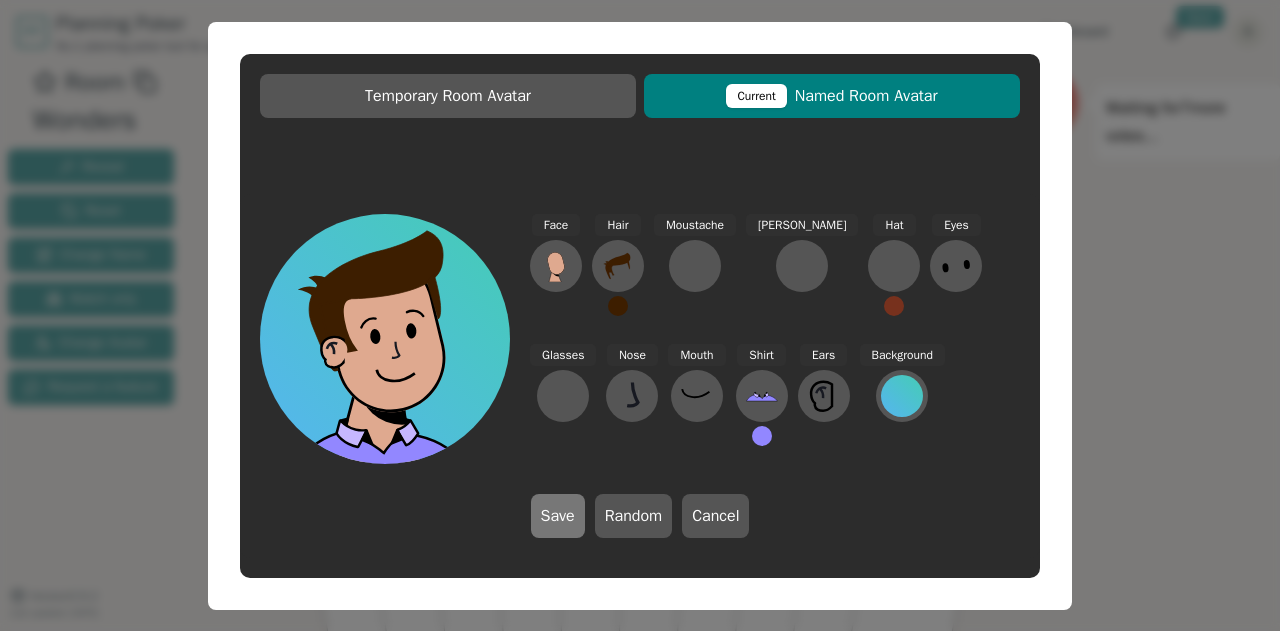 click on "Save" at bounding box center (558, 516) 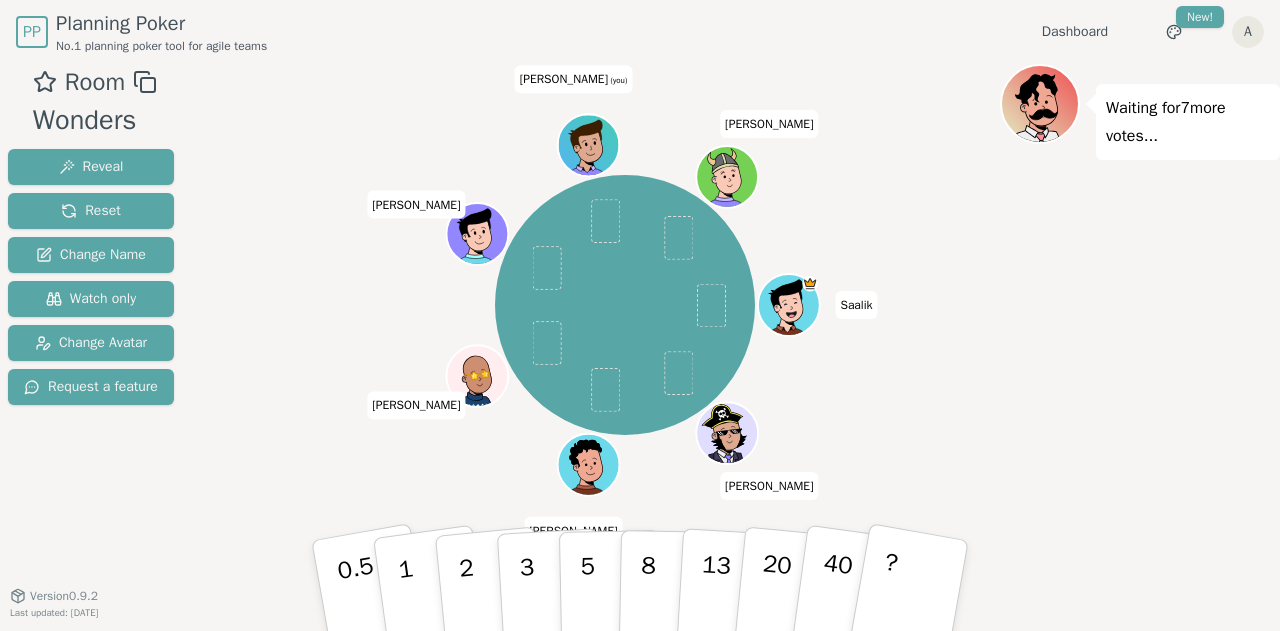 click at bounding box center [590, 164] 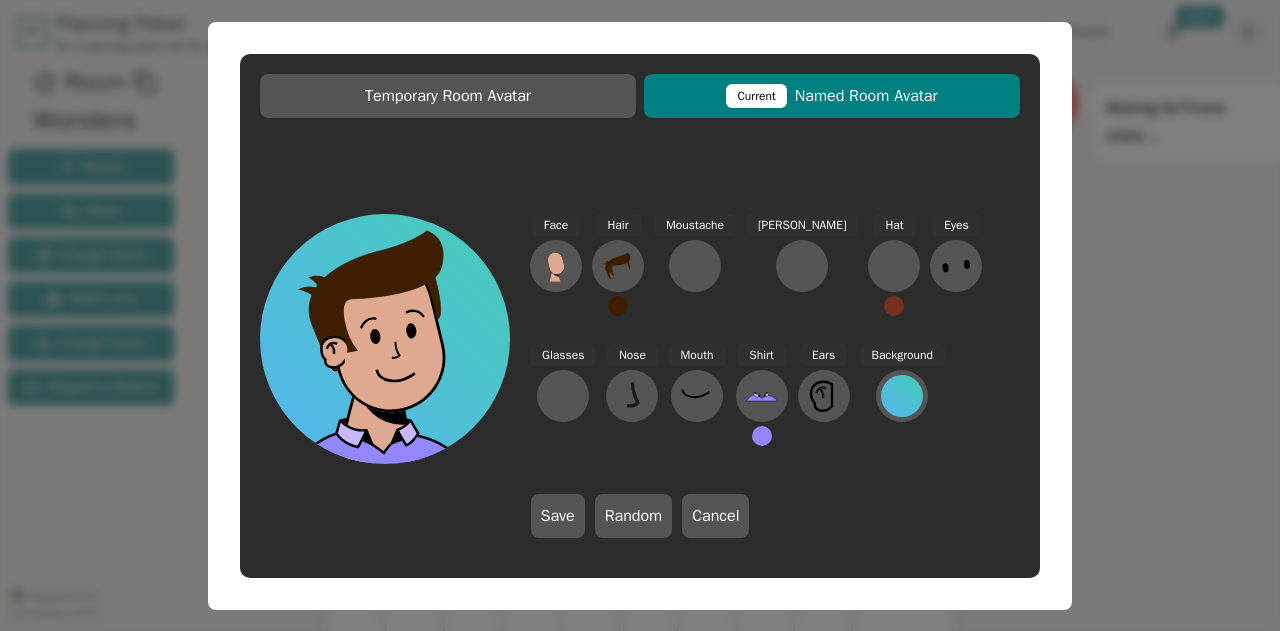 click at bounding box center [894, 306] 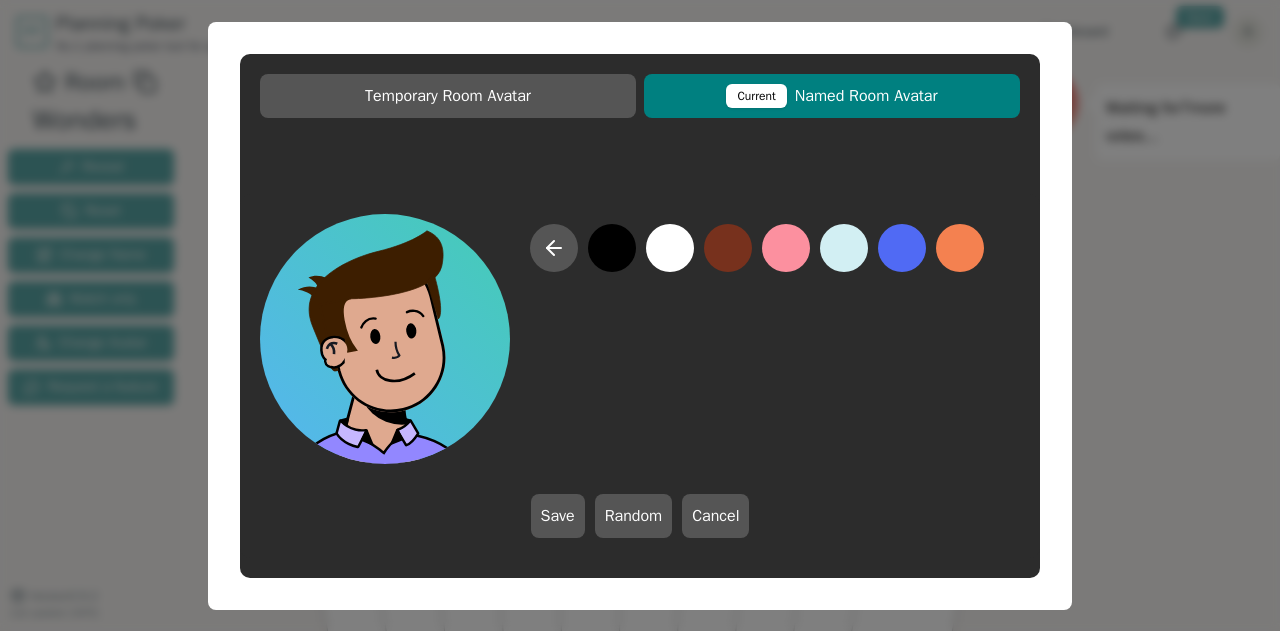 click at bounding box center (670, 248) 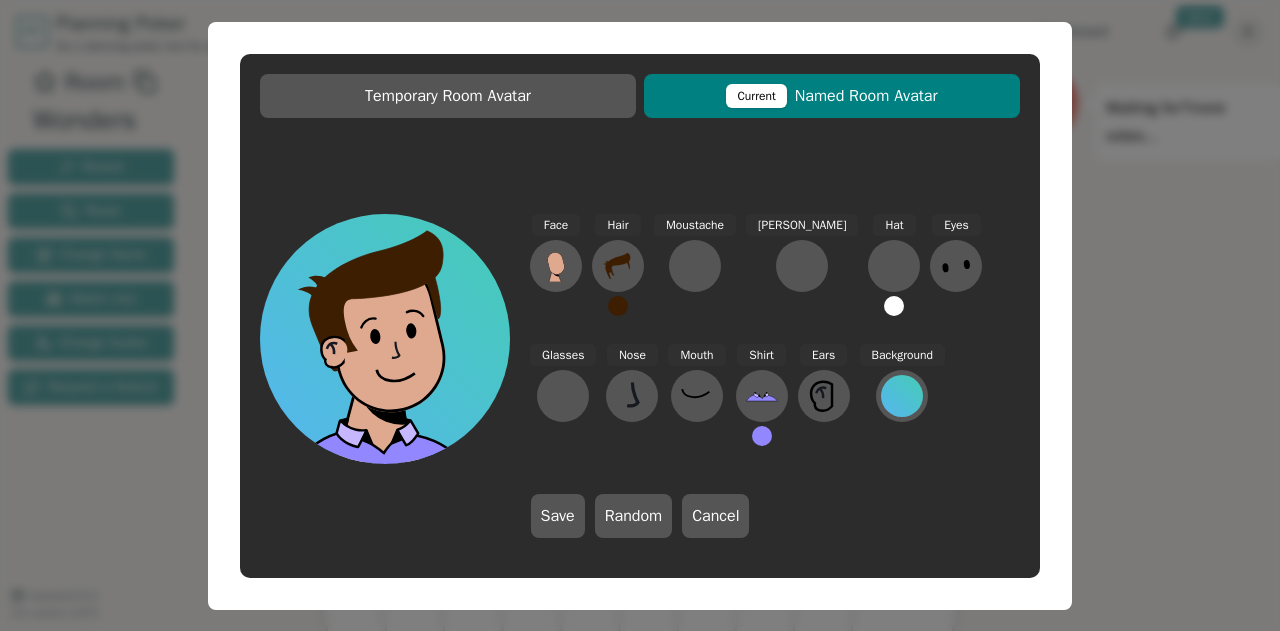 click at bounding box center (894, 306) 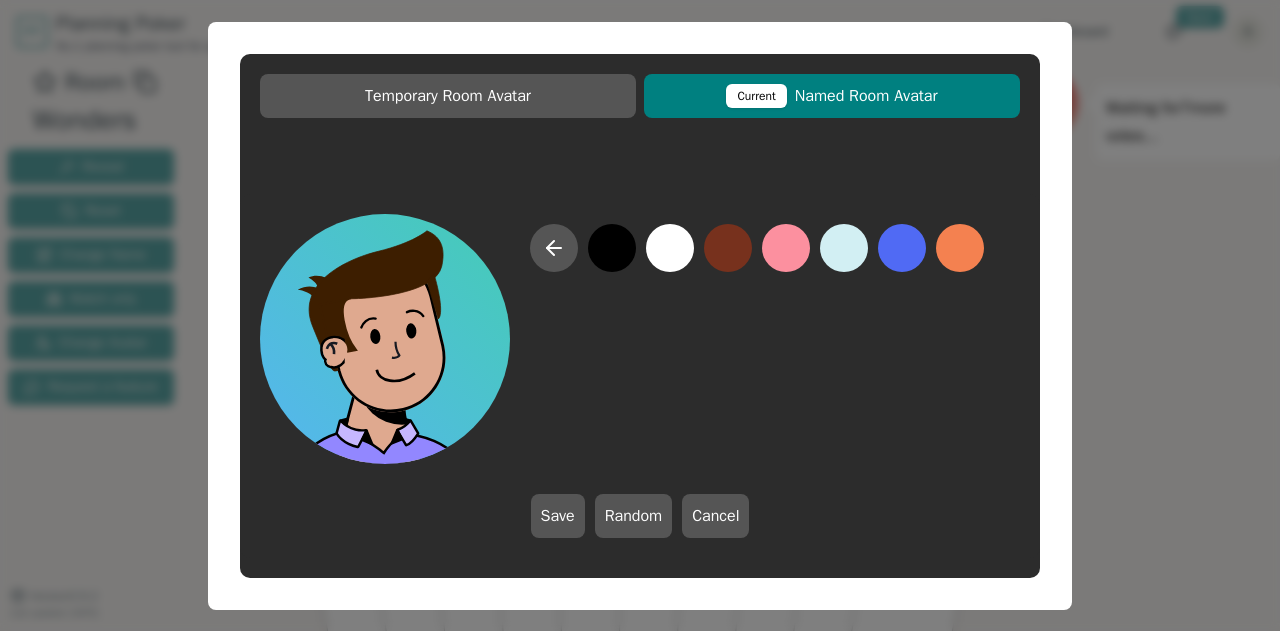 click at bounding box center (612, 248) 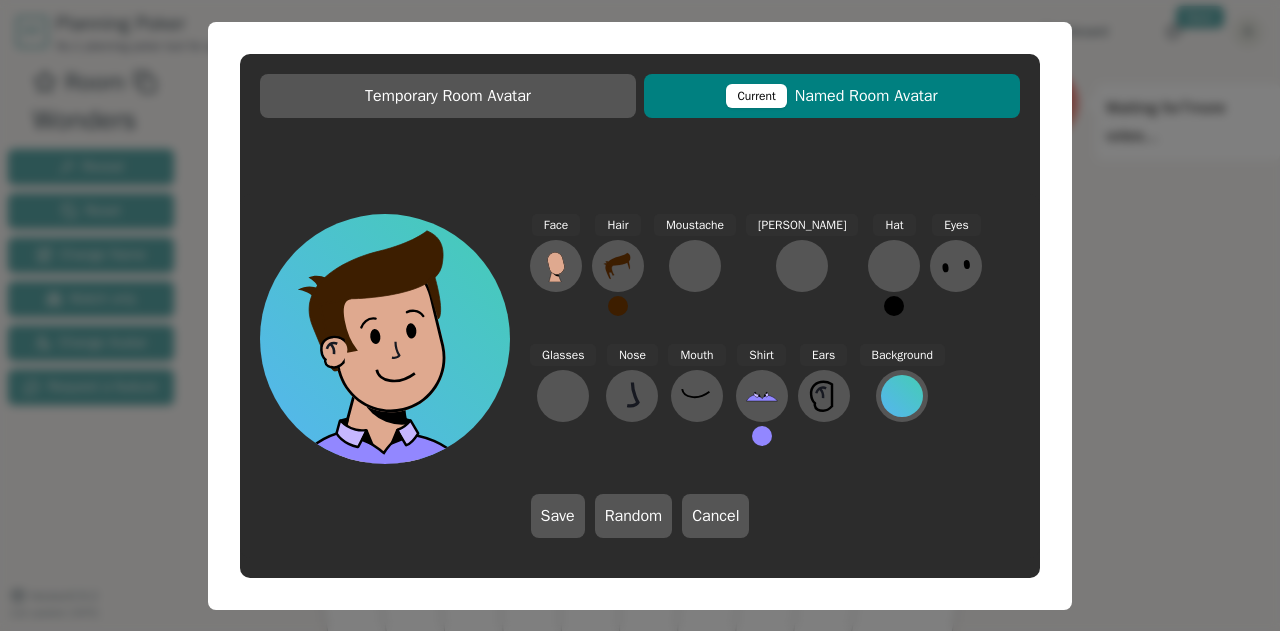 click at bounding box center [762, 436] 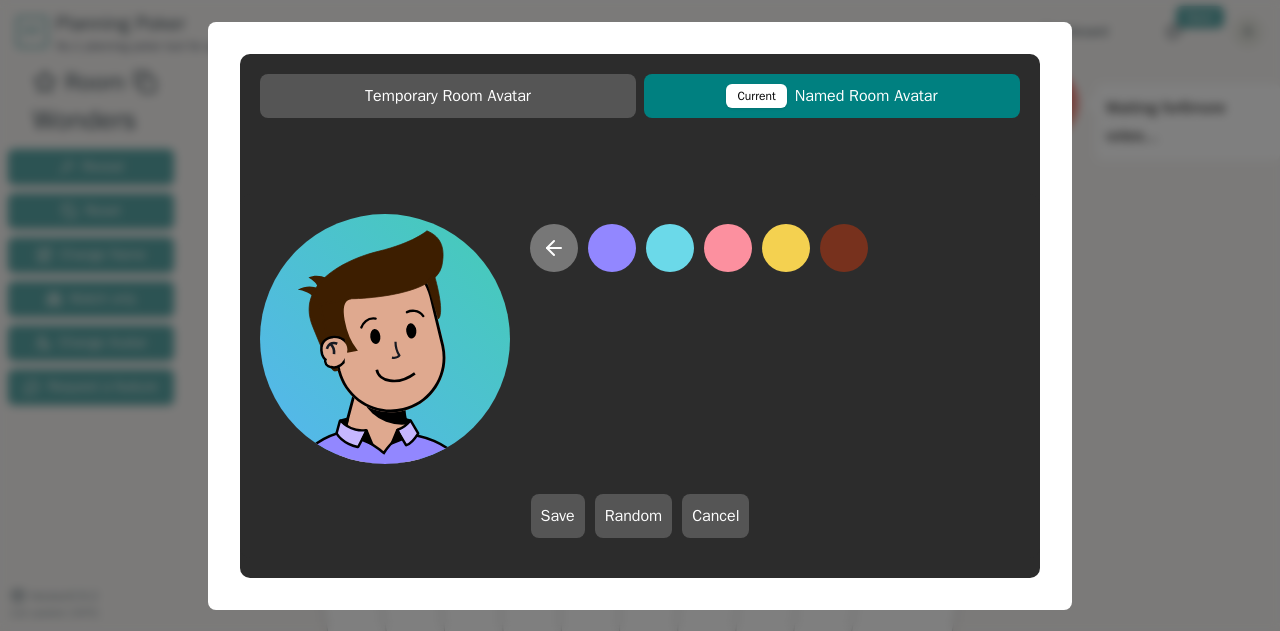 click 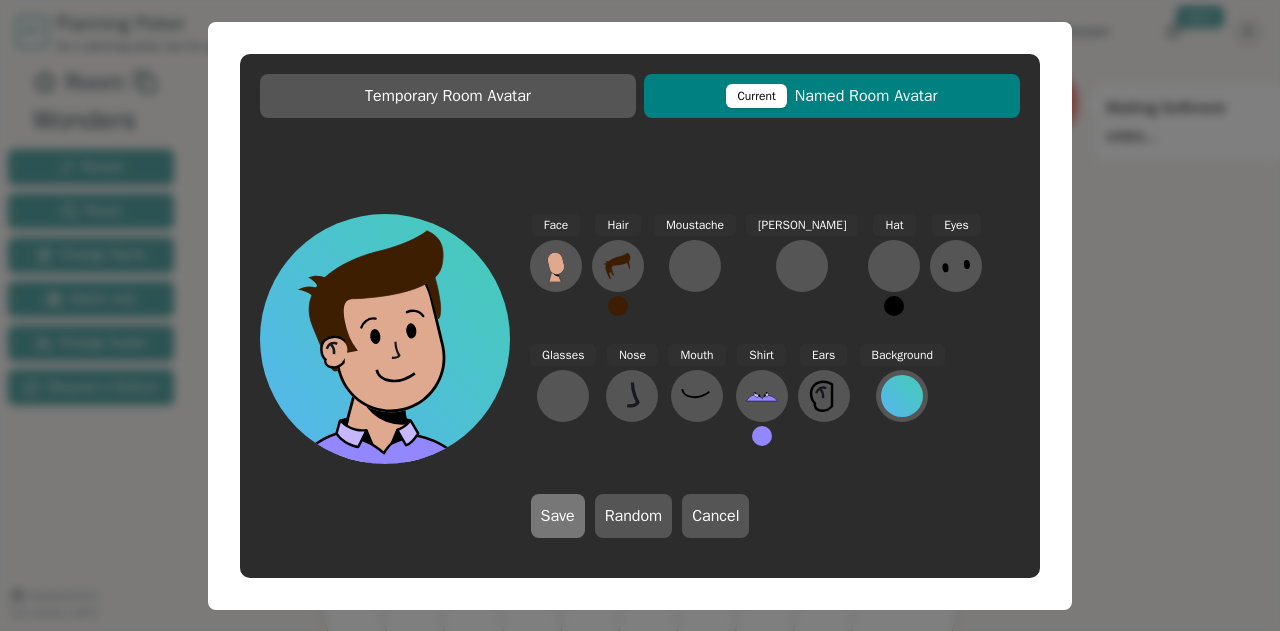 click on "Save" at bounding box center [558, 516] 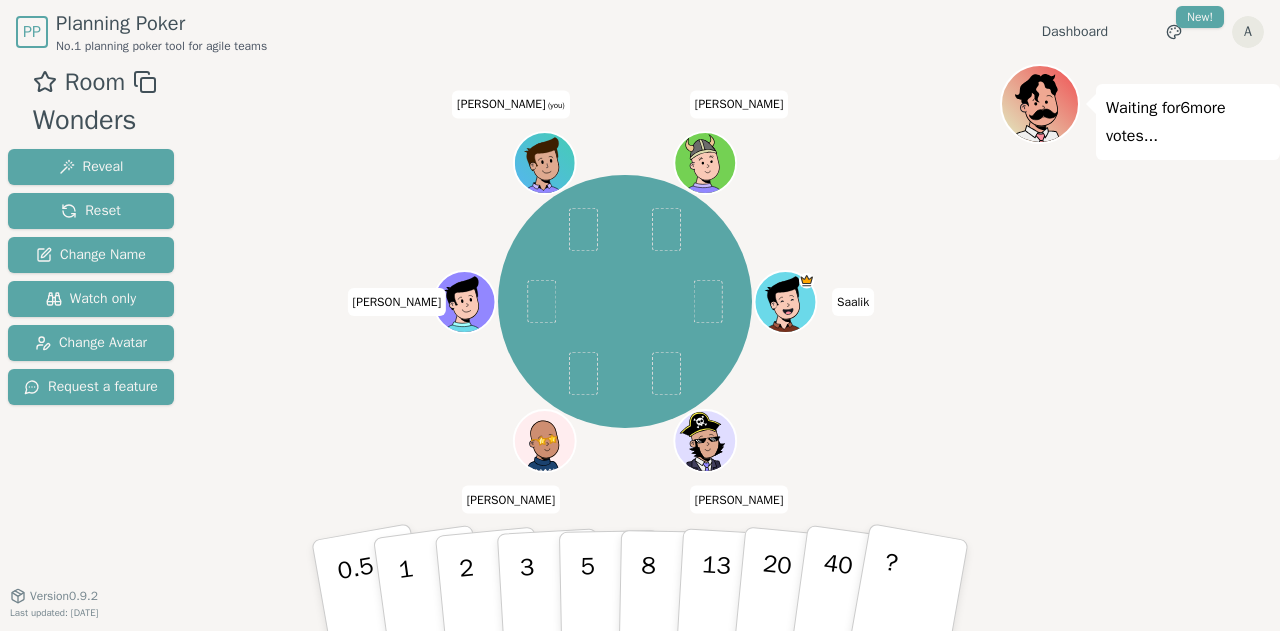 click at bounding box center (547, 182) 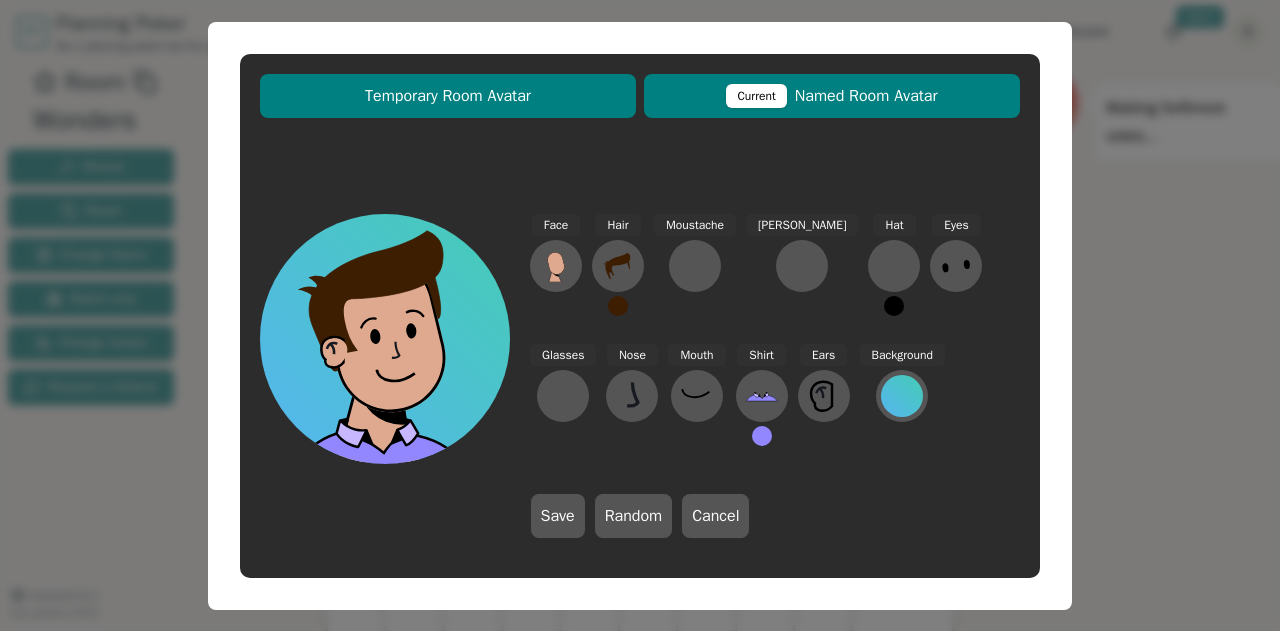 click on "Temporary Room Avatar" at bounding box center [448, 96] 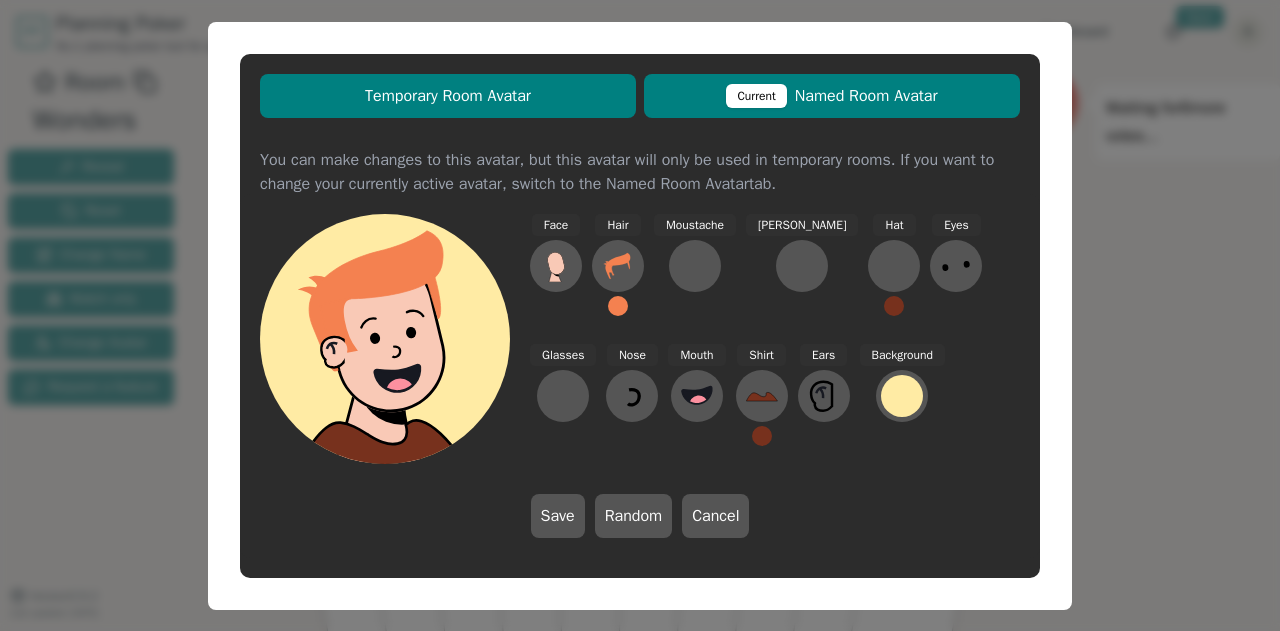 click on "Current Named Room Avatar" at bounding box center (832, 96) 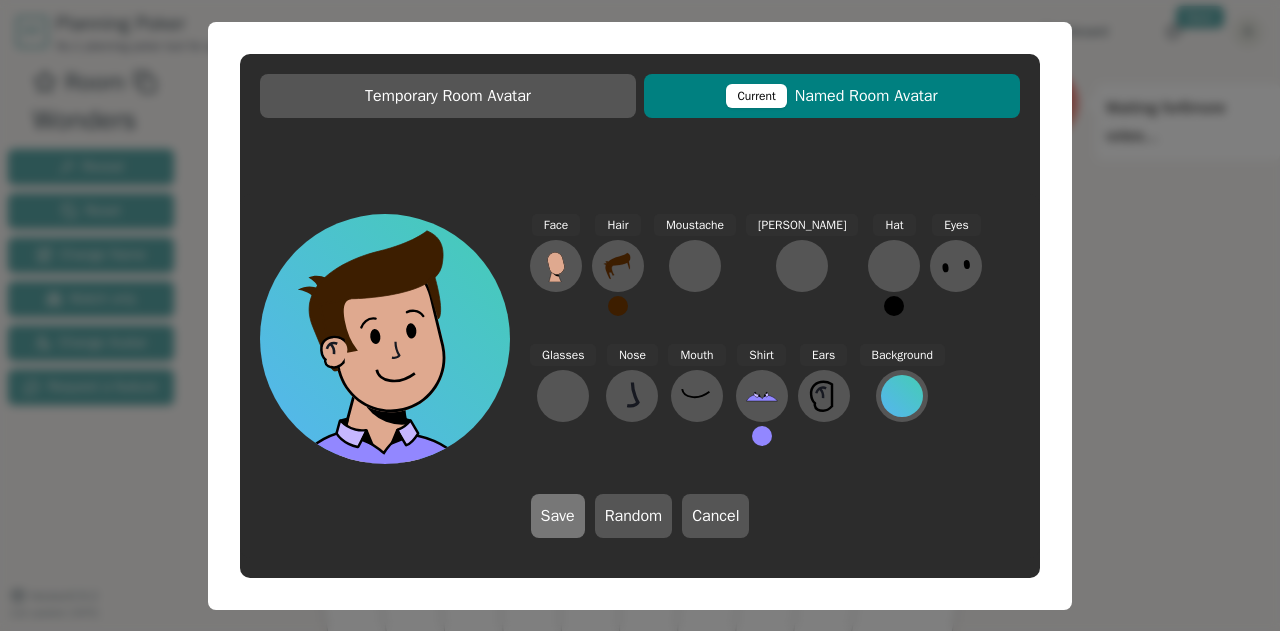 click on "Save" at bounding box center [558, 516] 